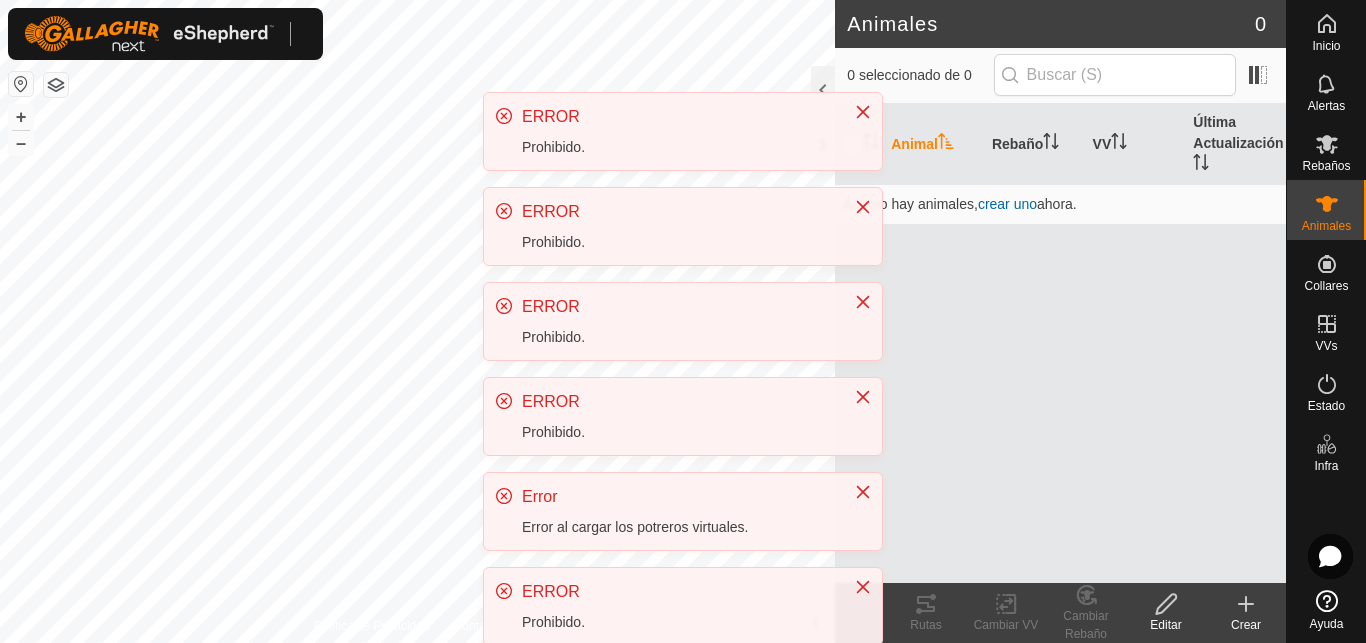 scroll, scrollTop: 0, scrollLeft: 0, axis: both 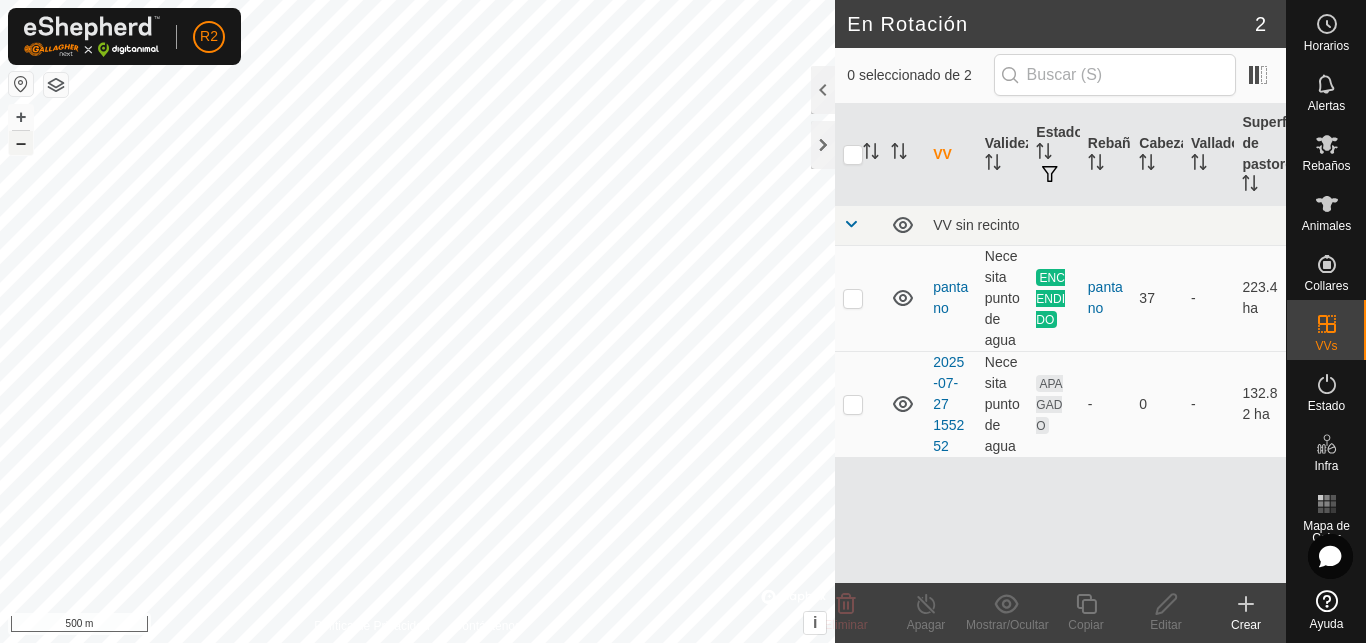 click on "–" at bounding box center [21, 143] 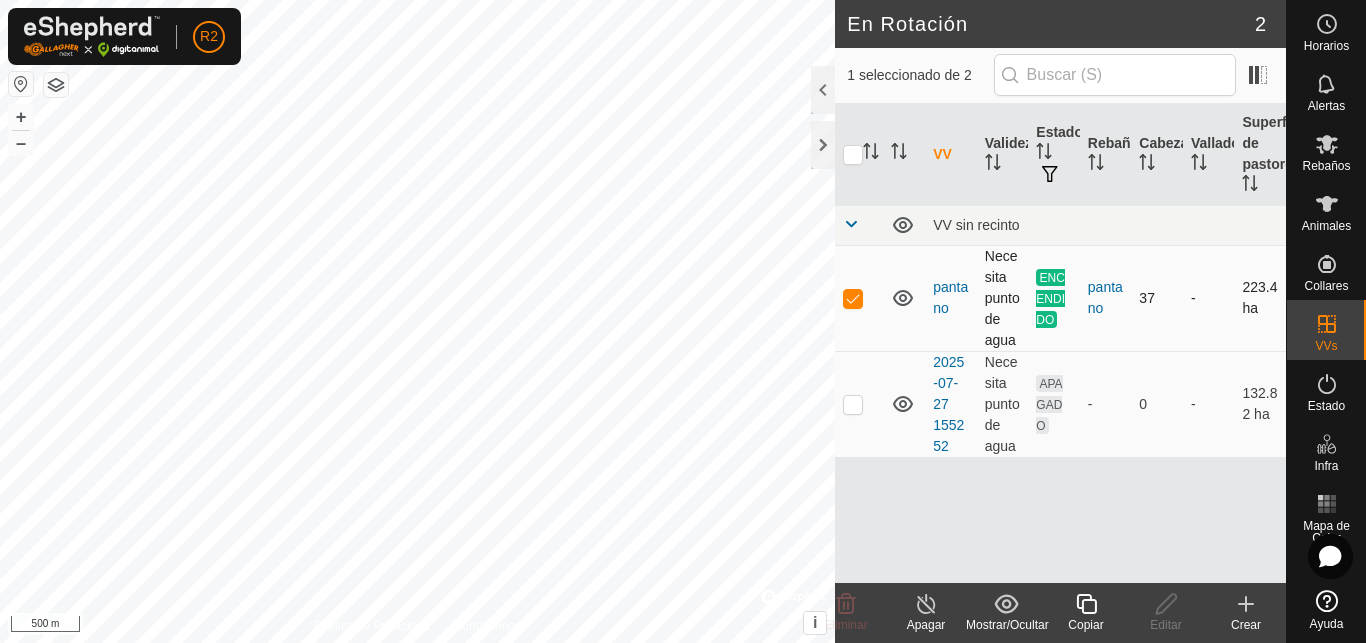 click at bounding box center [853, 298] 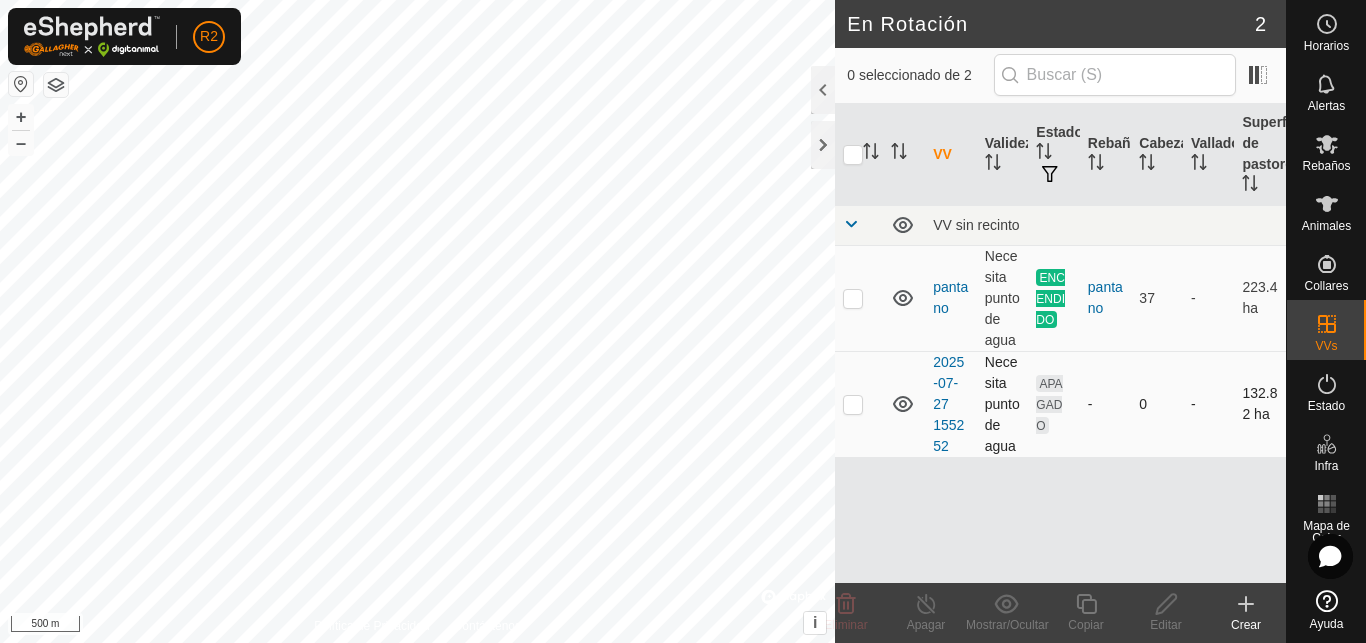 click at bounding box center (853, 404) 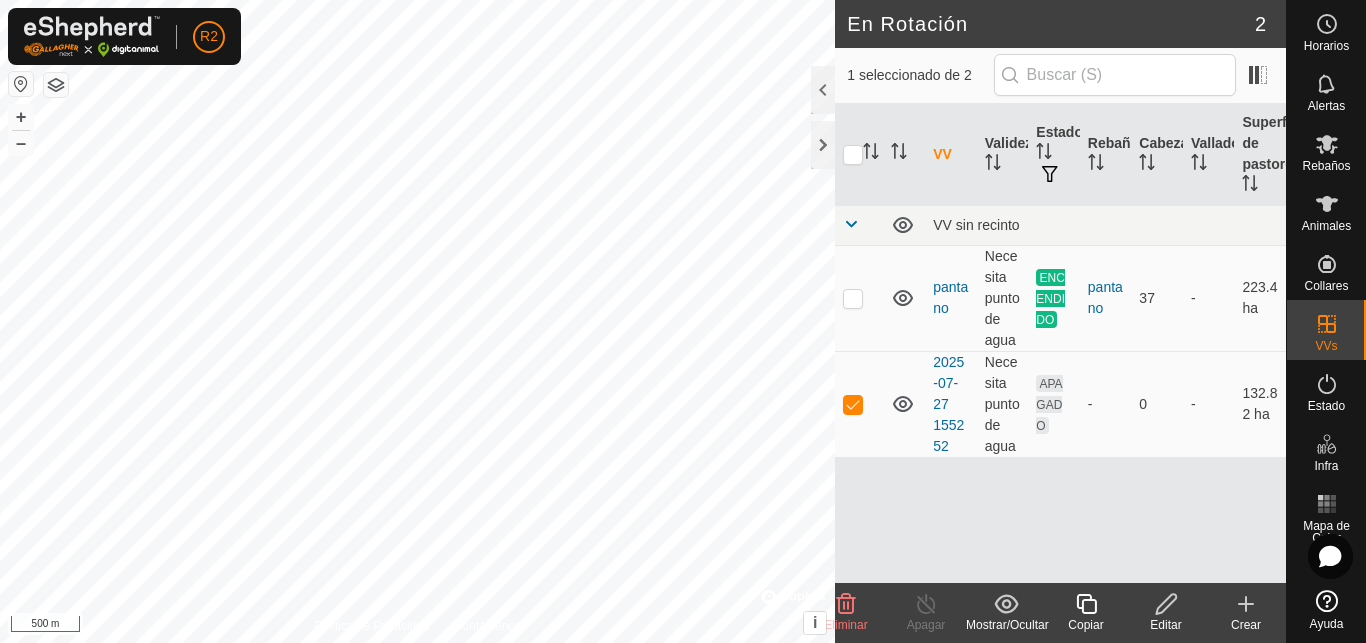 click 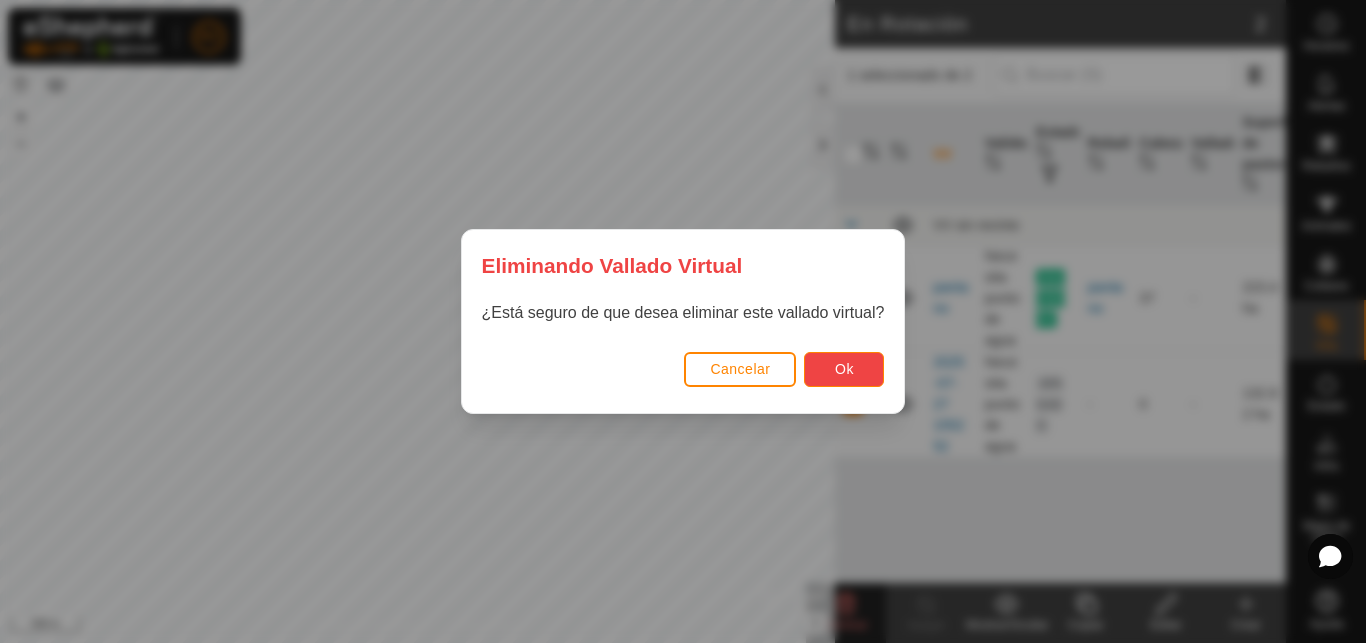 click on "Ok" at bounding box center (844, 369) 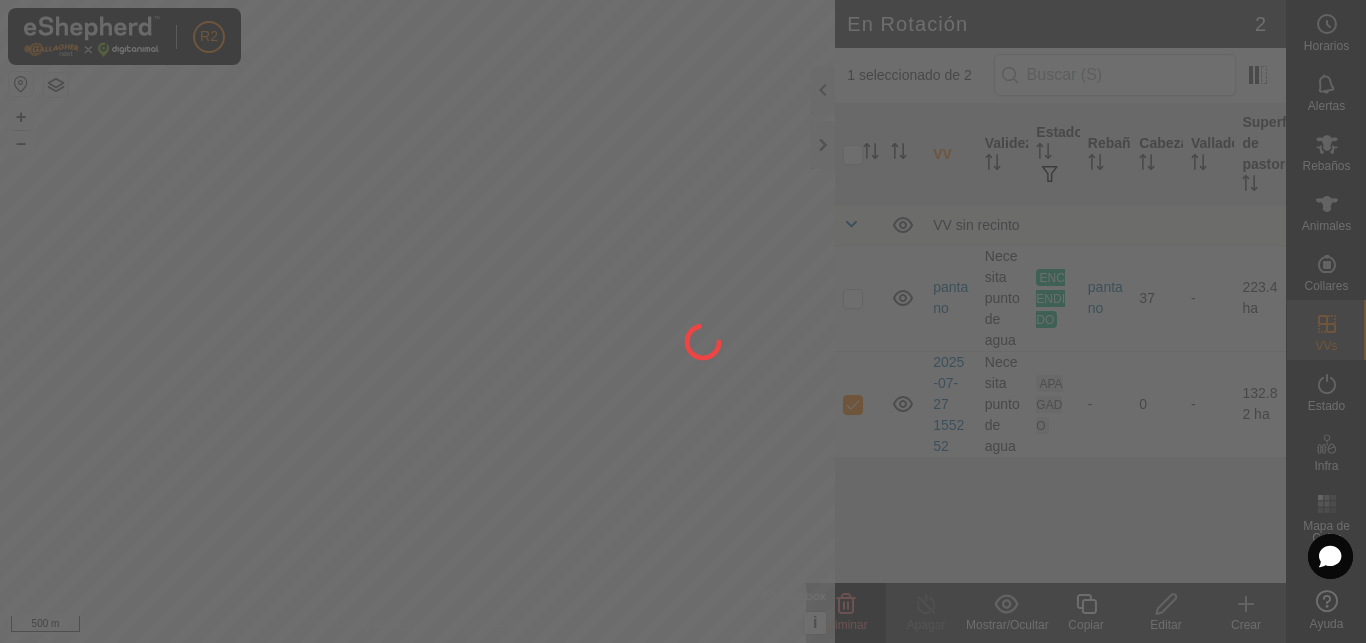 checkbox on "false" 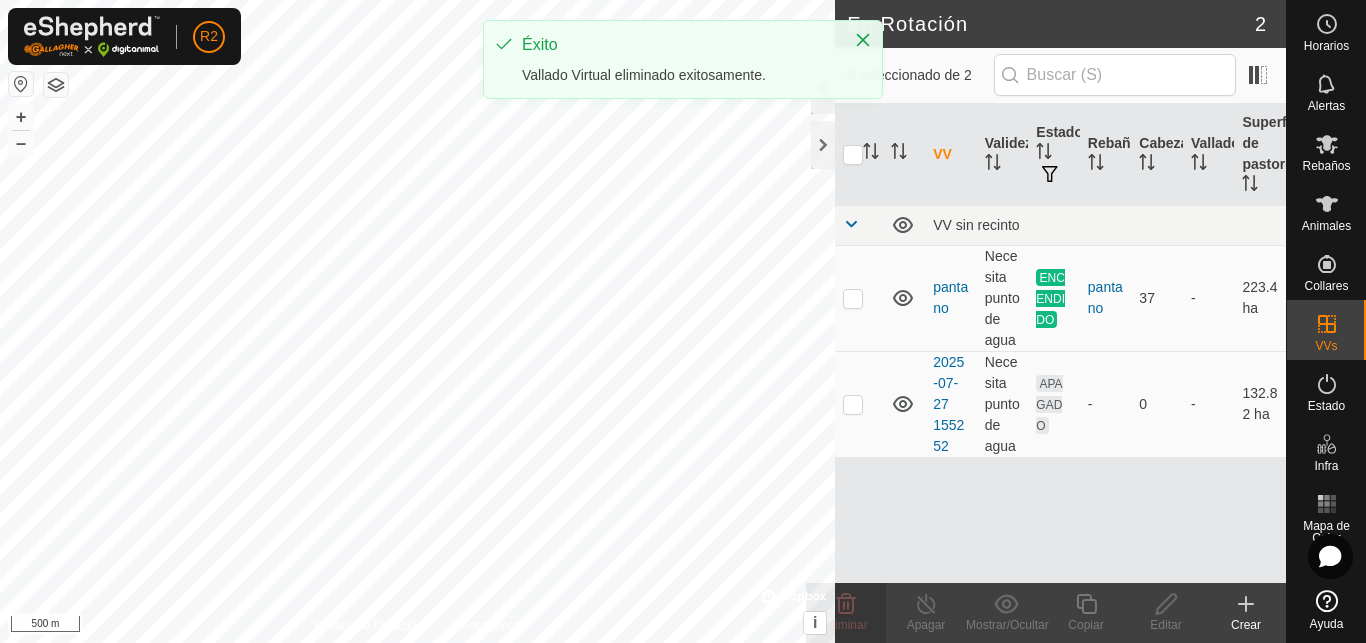 checkbox on "true" 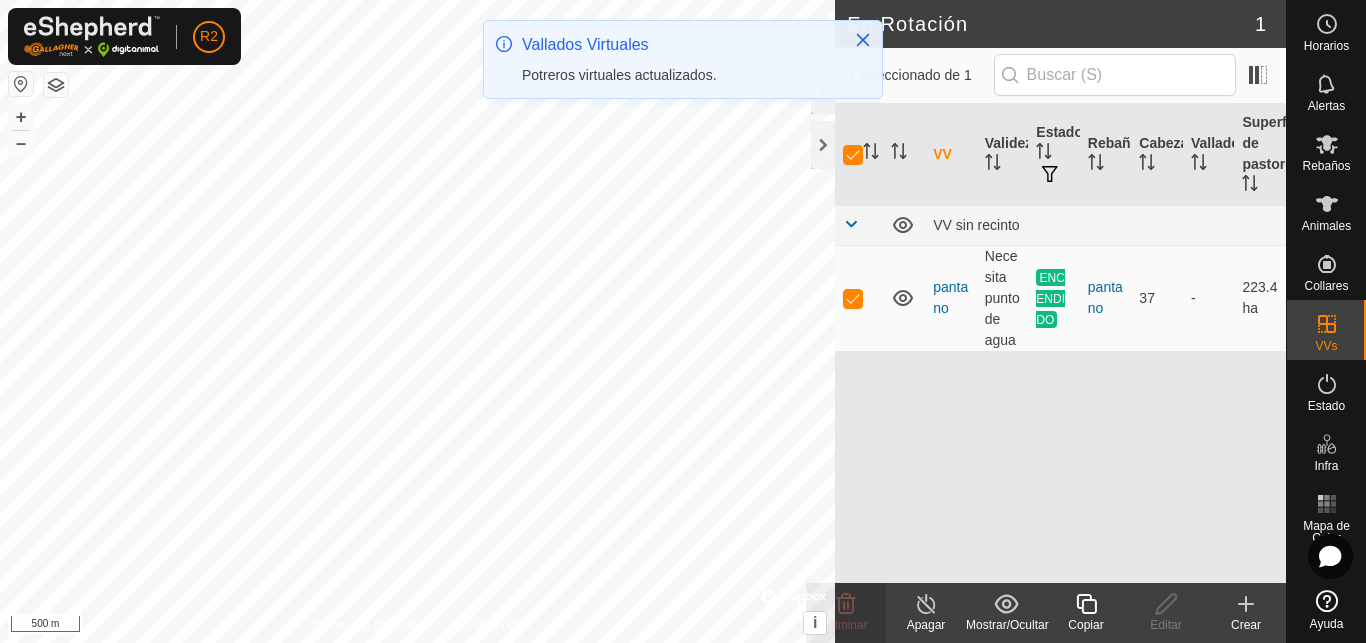 click 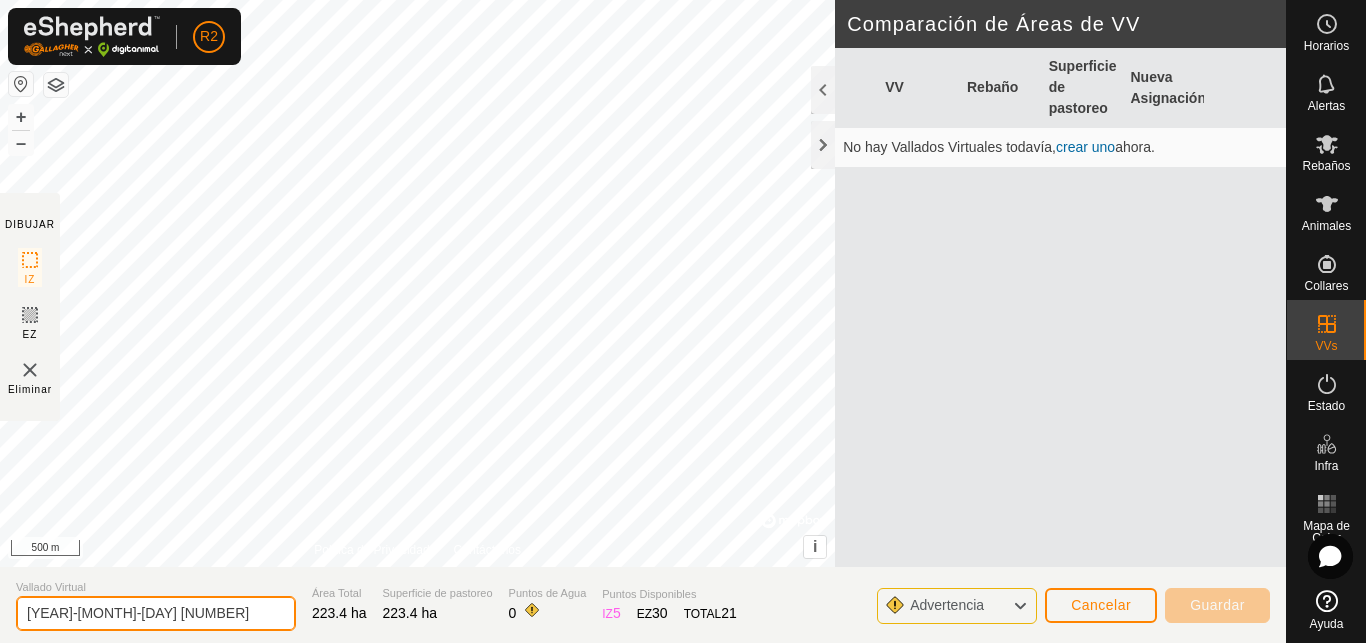 click on "2025-08-04 222946" 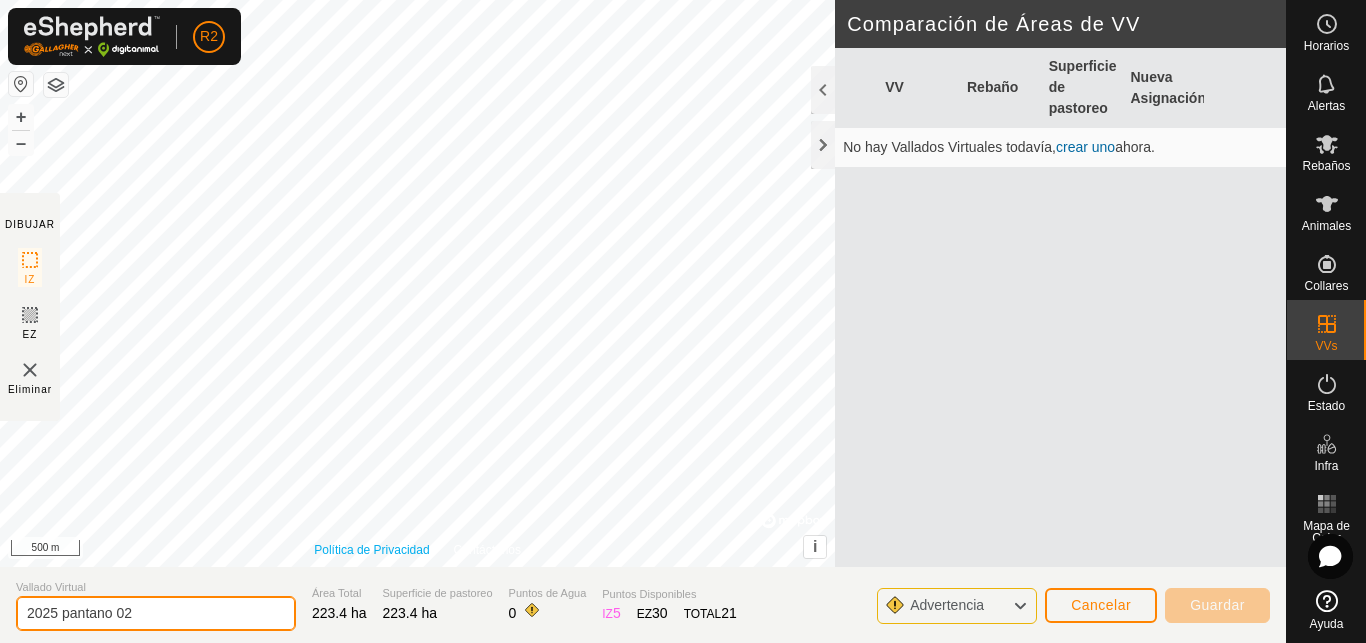 type on "2025 pantano 02" 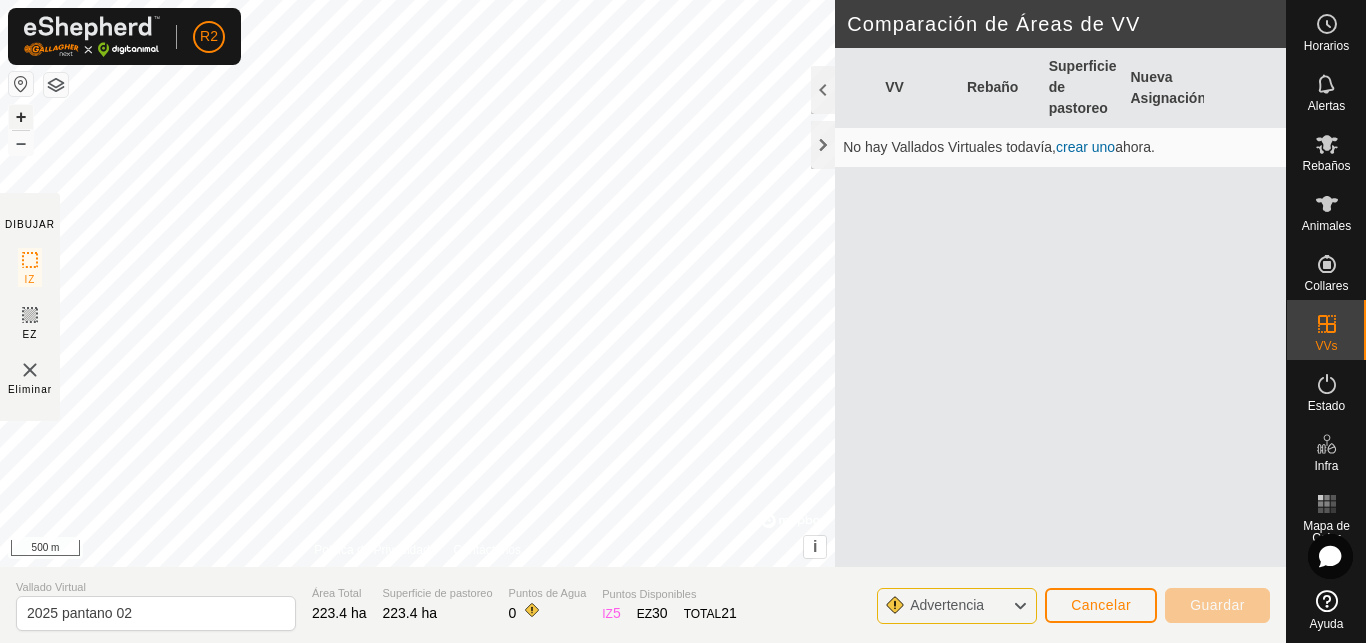 click on "+" at bounding box center (21, 117) 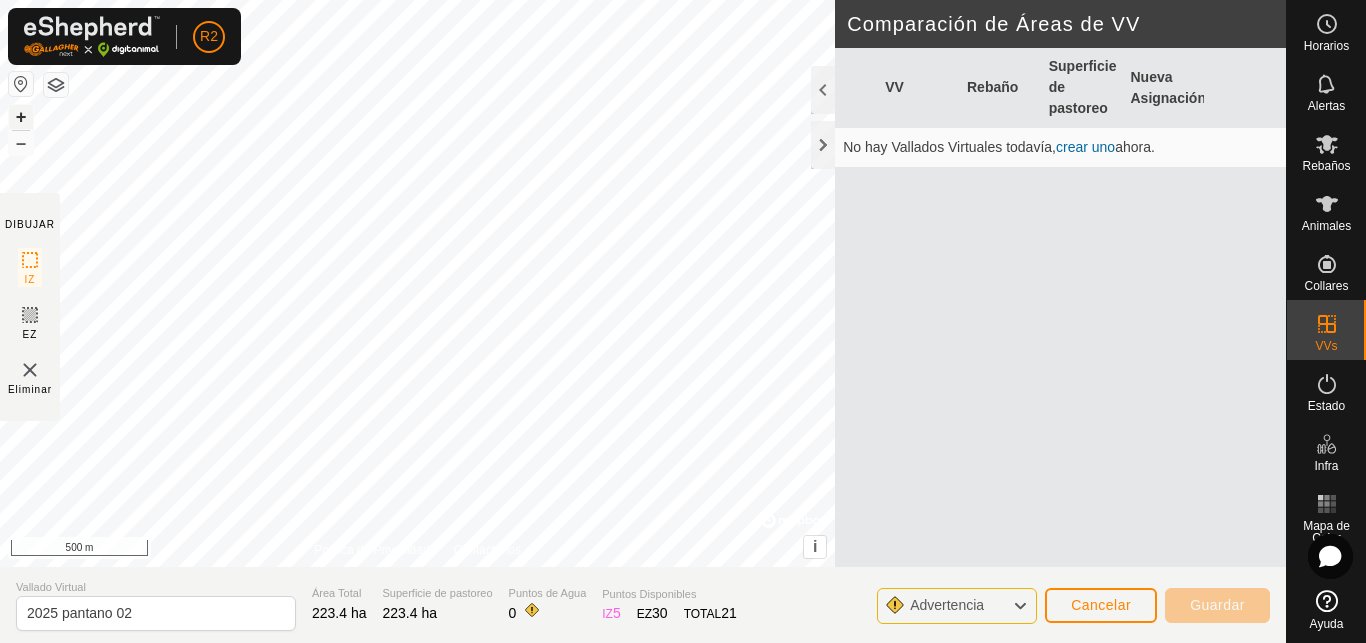 click on "+" at bounding box center (21, 117) 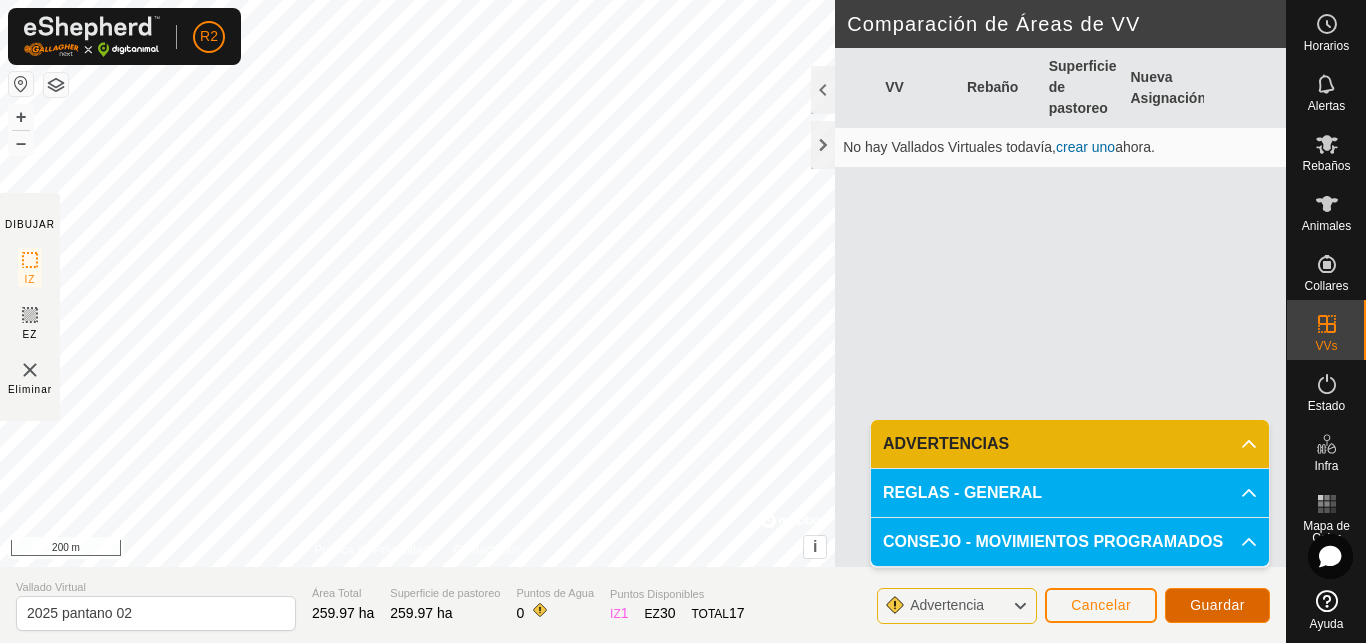 click on "Guardar" 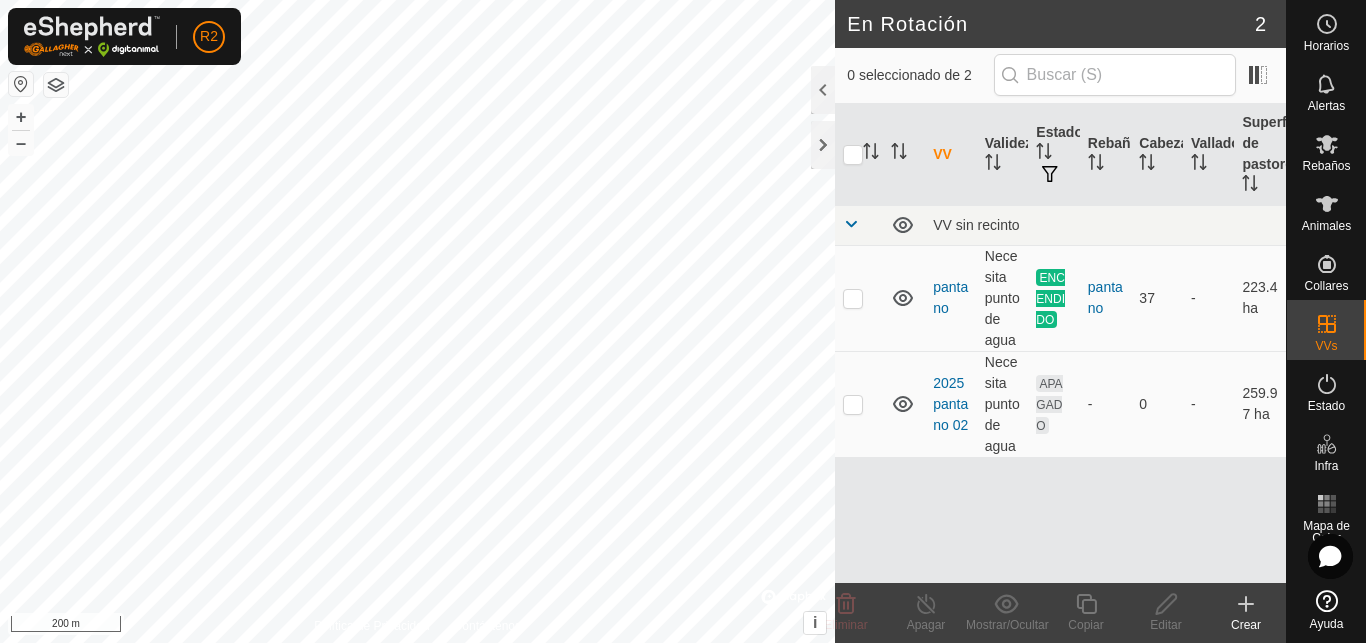 checkbox on "true" 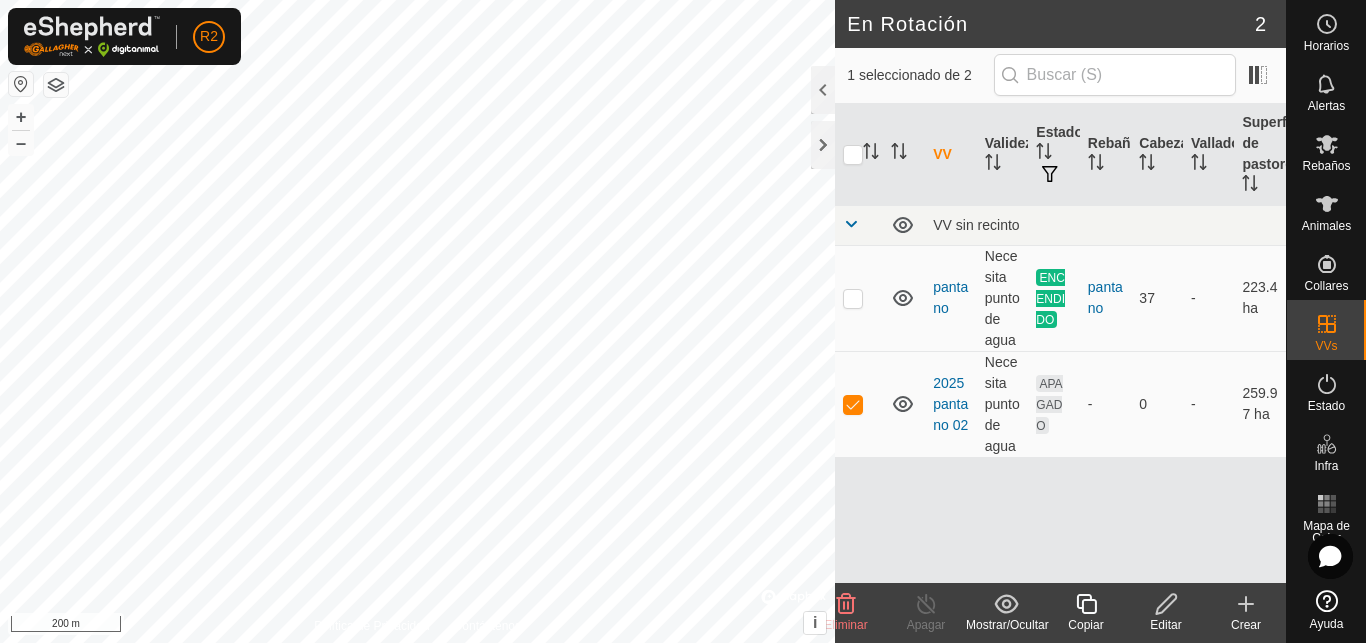 click 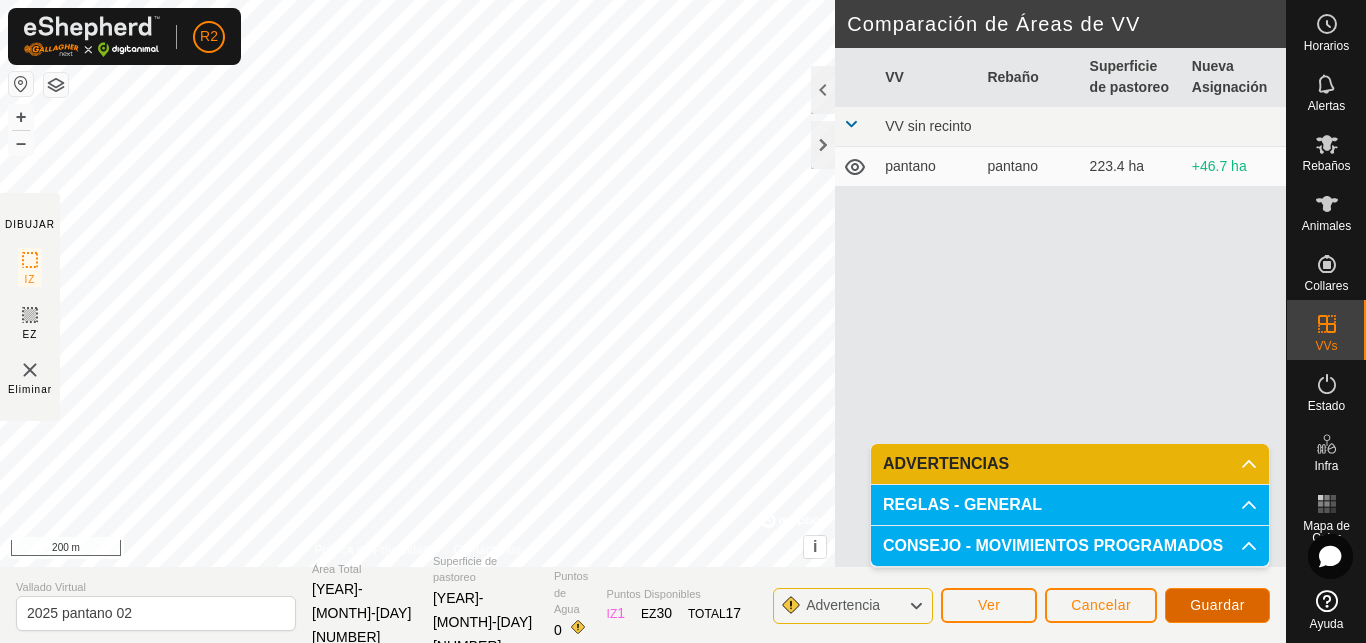 click on "Guardar" 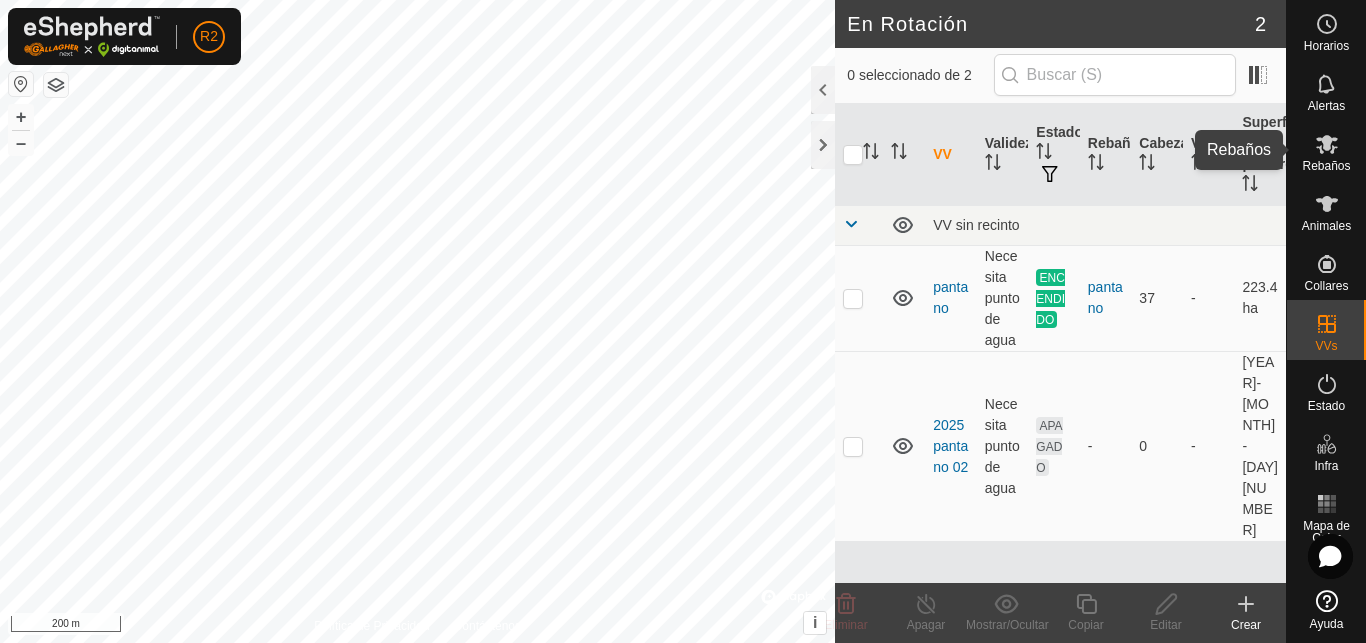 click on "Rebaños" at bounding box center [1326, 166] 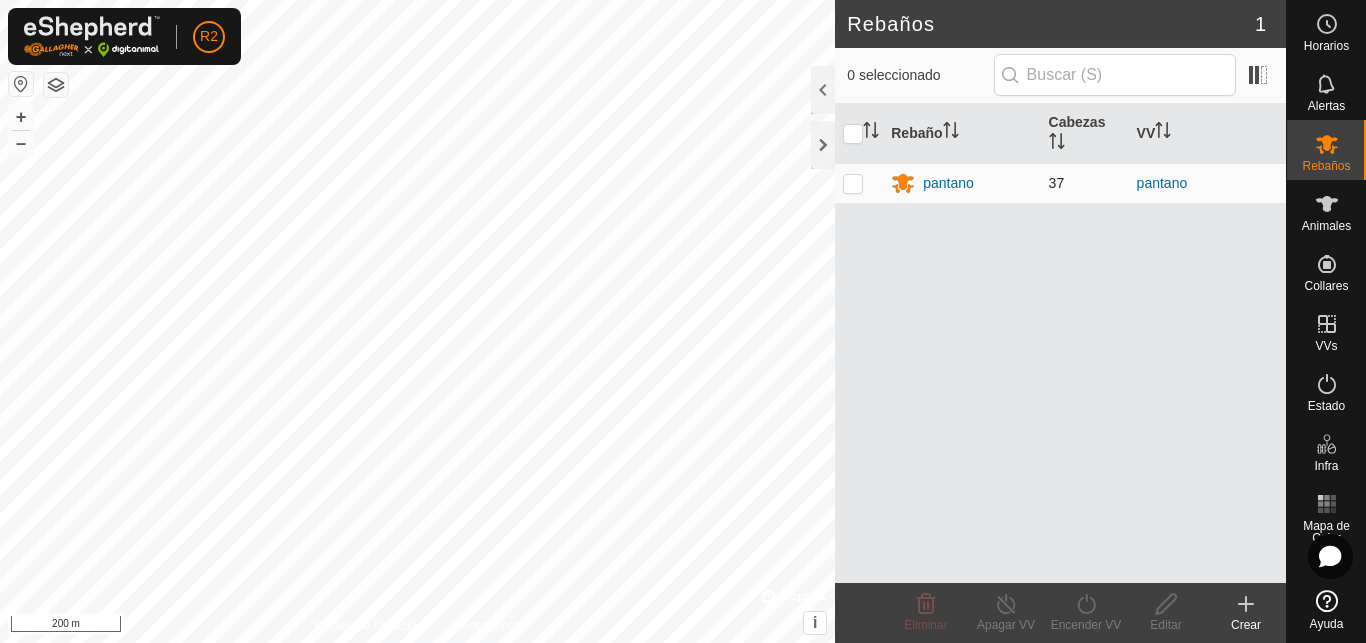 click at bounding box center (853, 183) 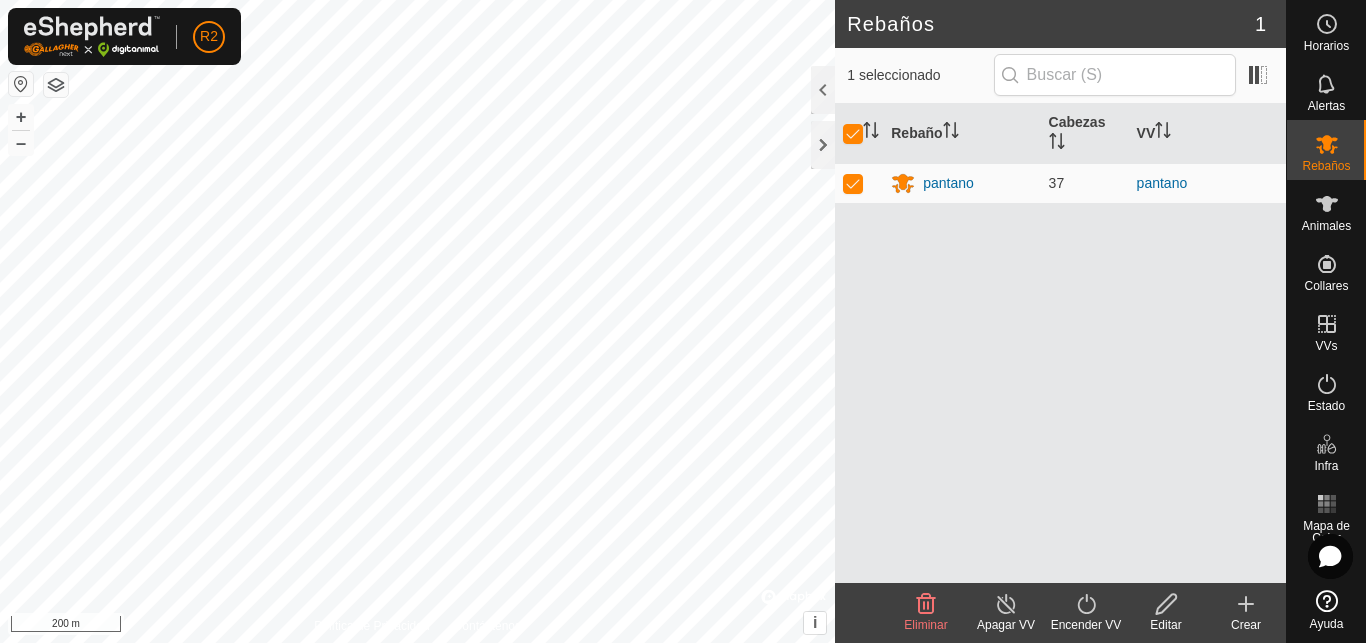 click 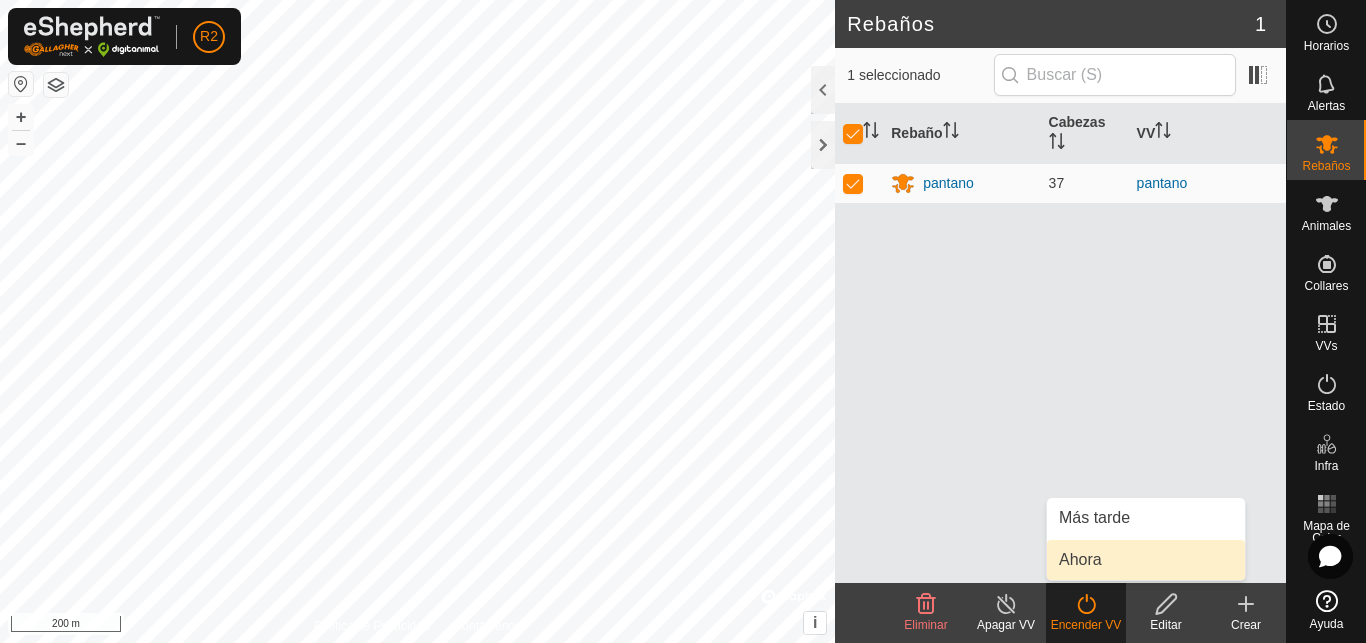 click on "Ahora" at bounding box center (1146, 560) 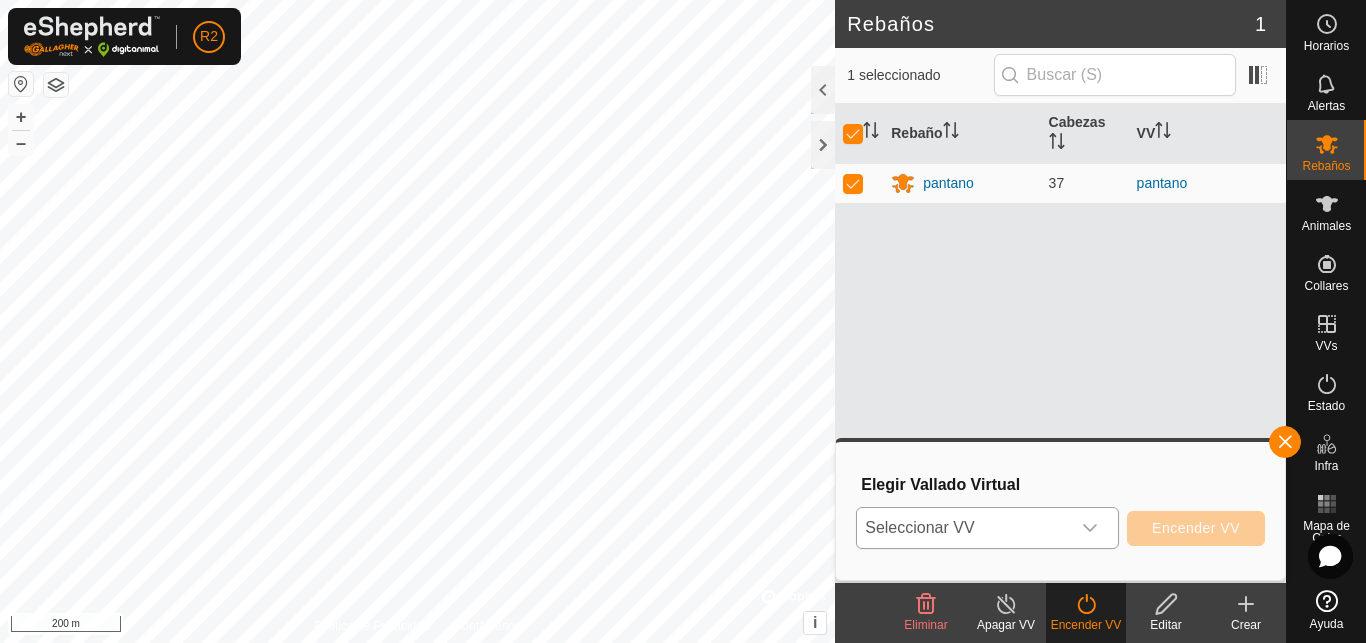 click 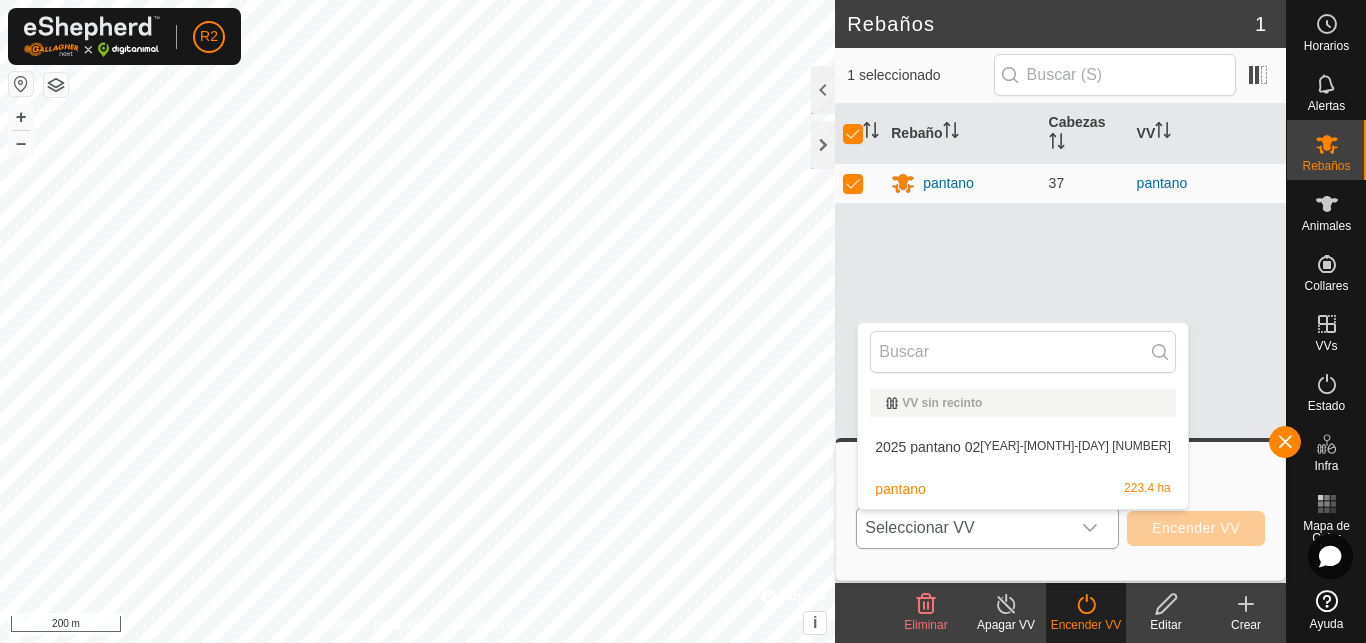 click on "2025 pantano 02  270.1 ha" at bounding box center (1023, 447) 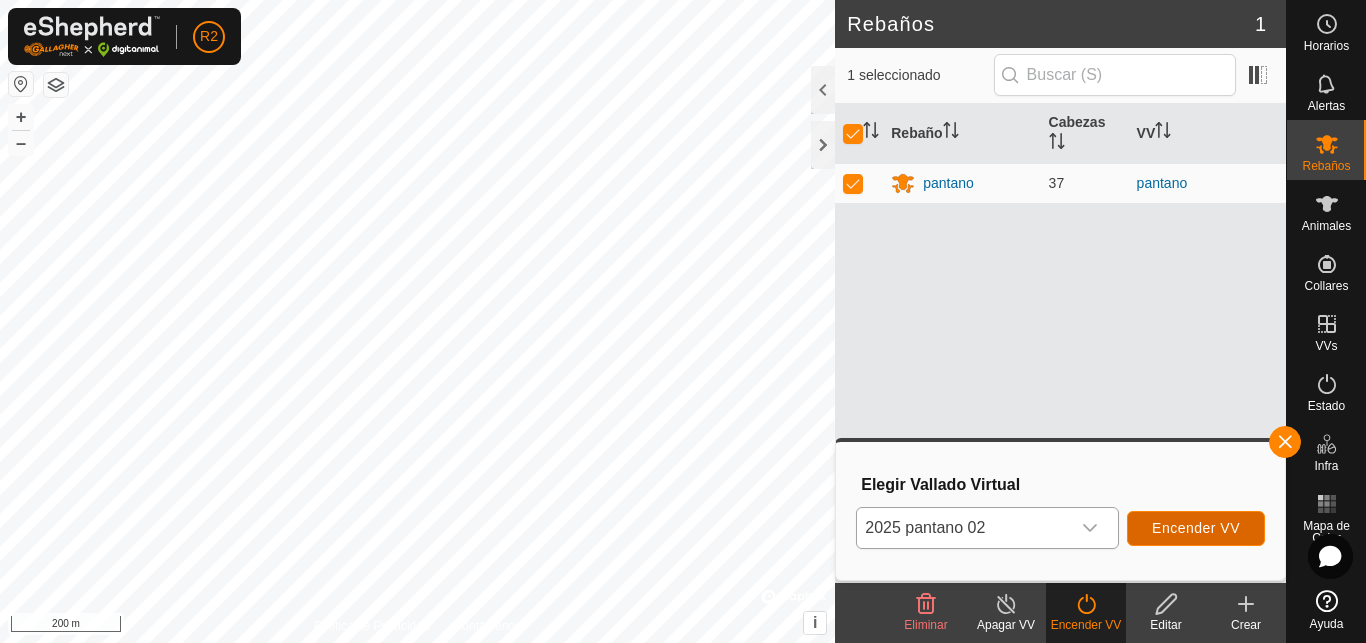 click on "Encender VV" at bounding box center [1196, 528] 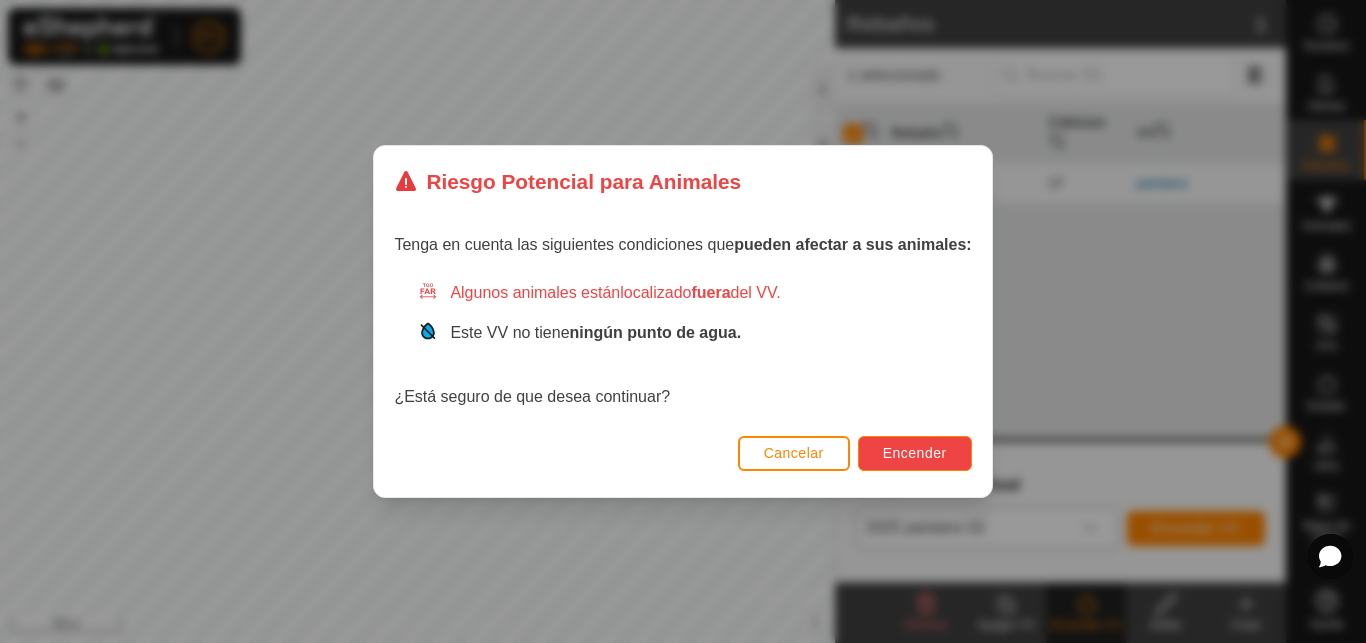 click on "Encender" at bounding box center [915, 453] 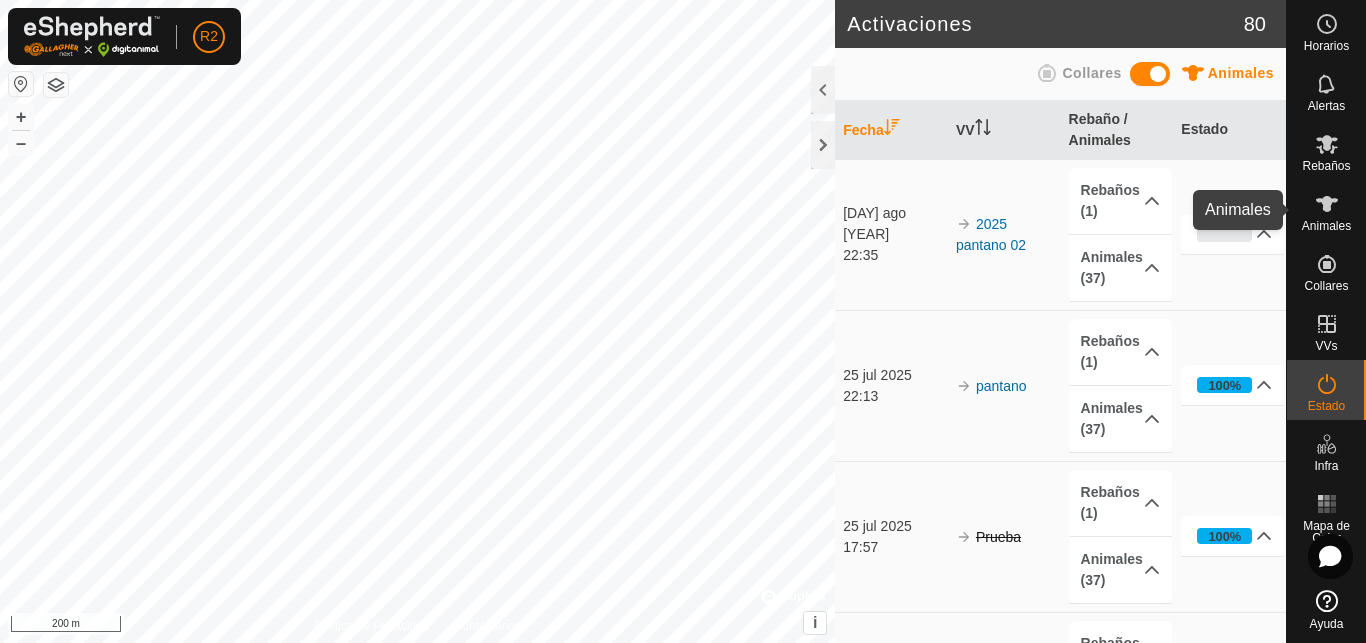 click 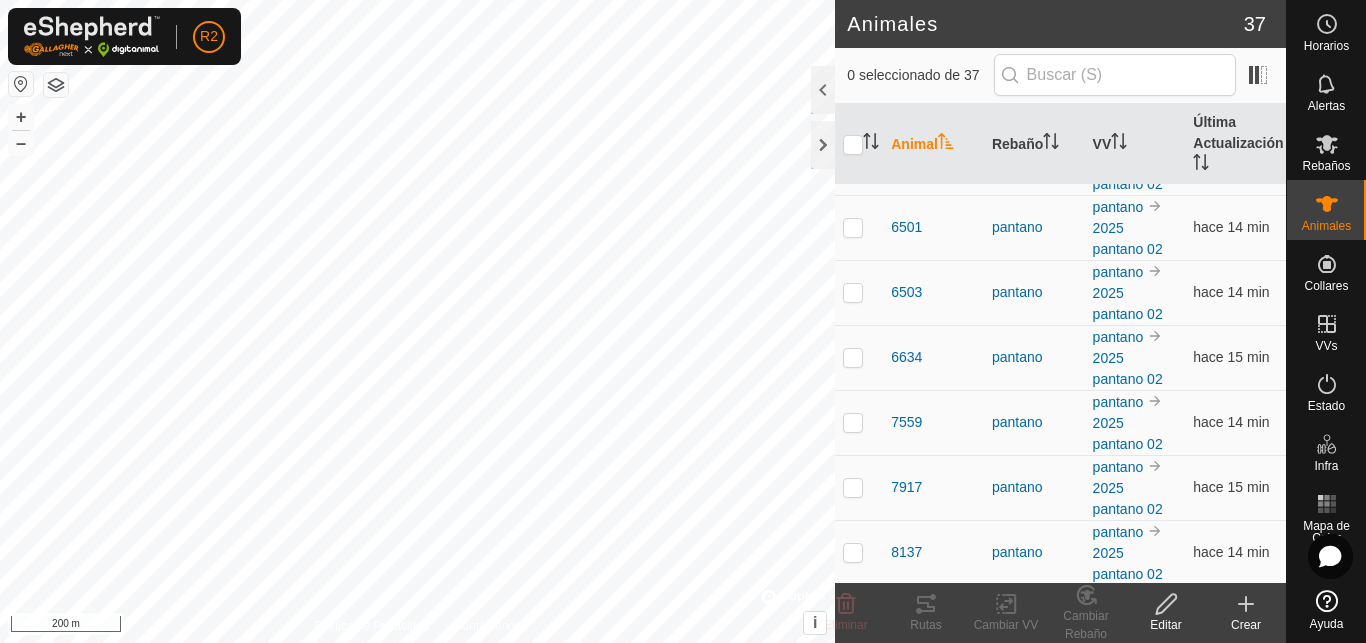 scroll, scrollTop: 1988, scrollLeft: 0, axis: vertical 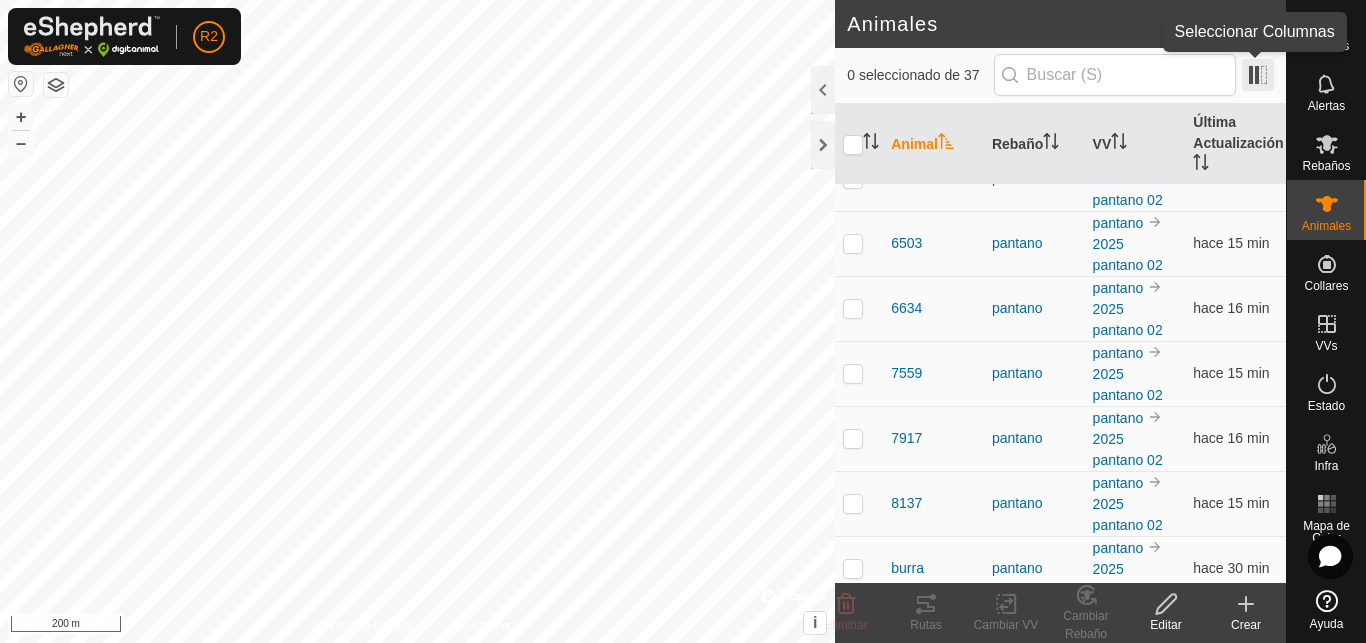 click at bounding box center [1258, 75] 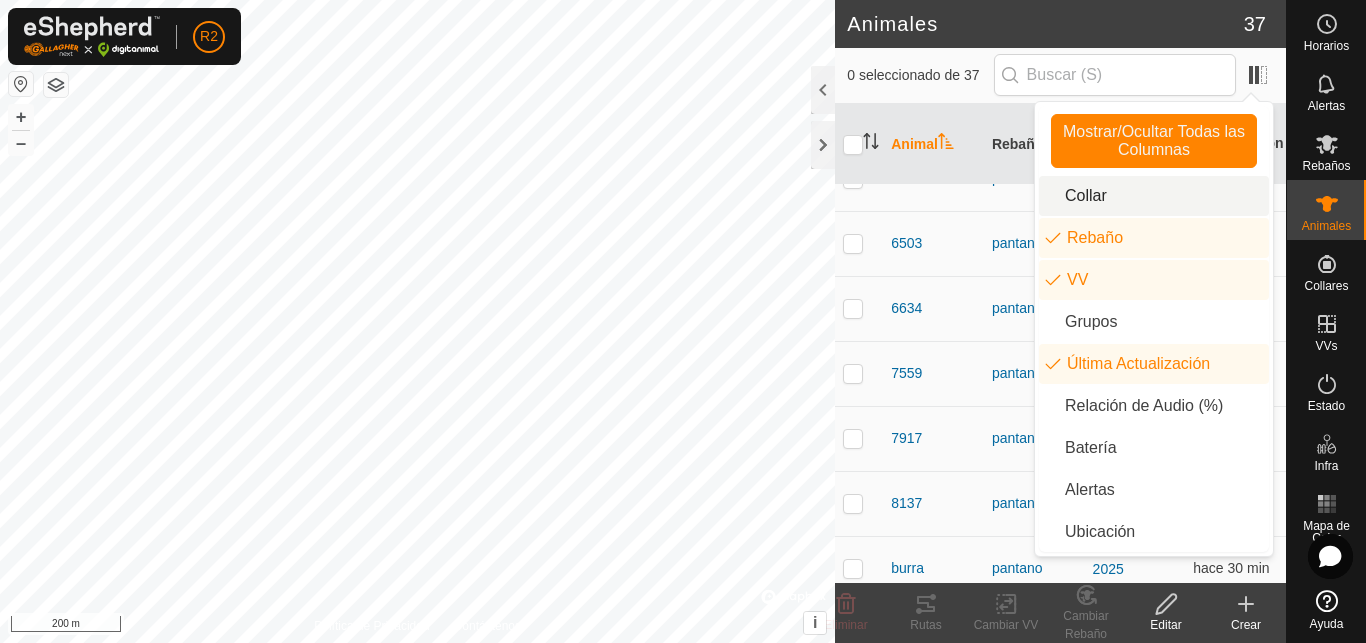 click on "Collar" at bounding box center [1154, 196] 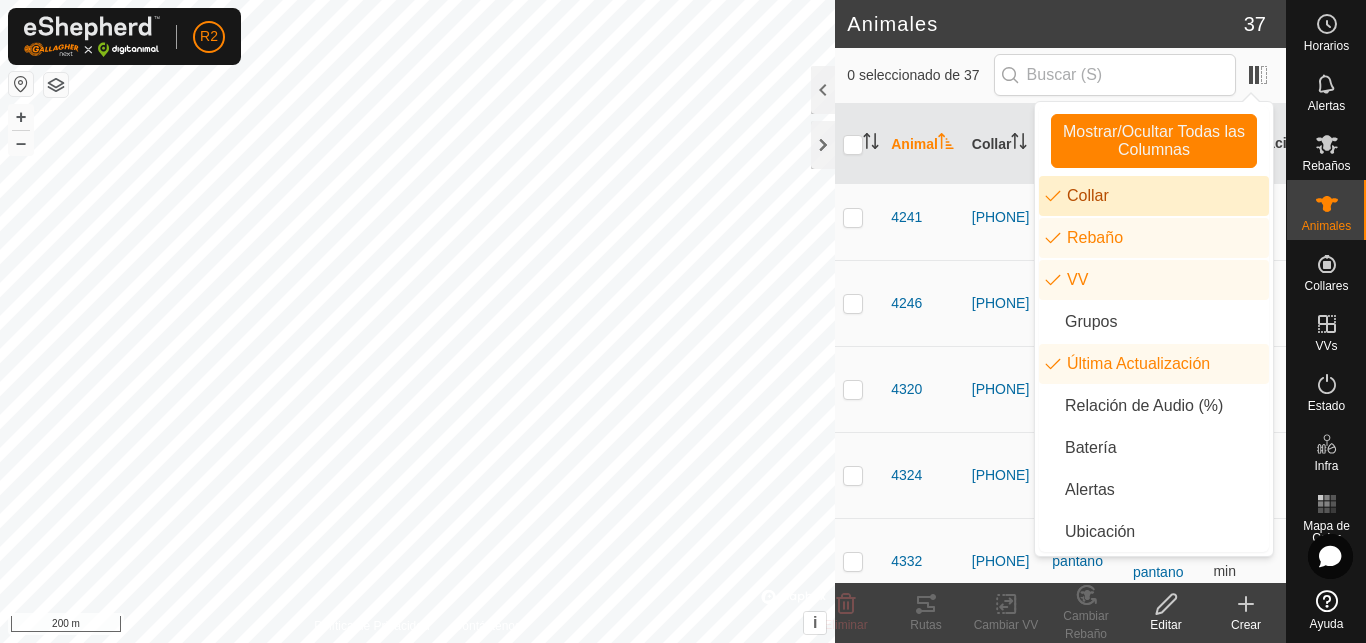 scroll, scrollTop: 2607, scrollLeft: 0, axis: vertical 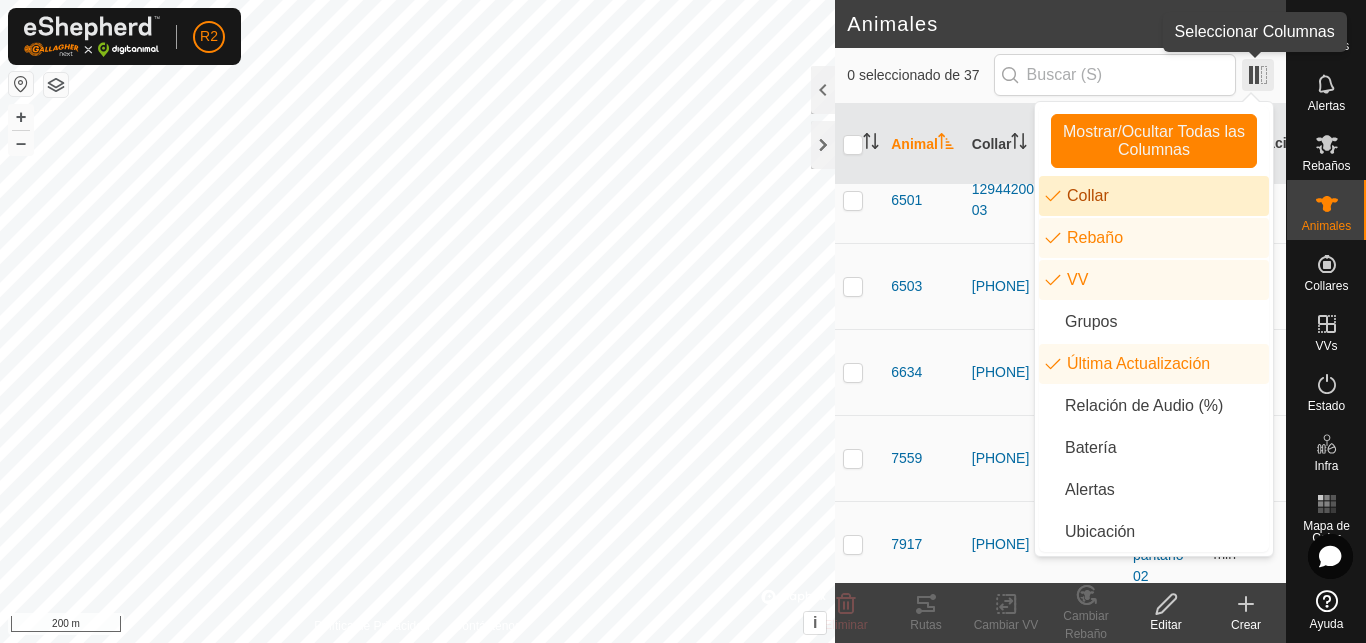 click at bounding box center [1258, 75] 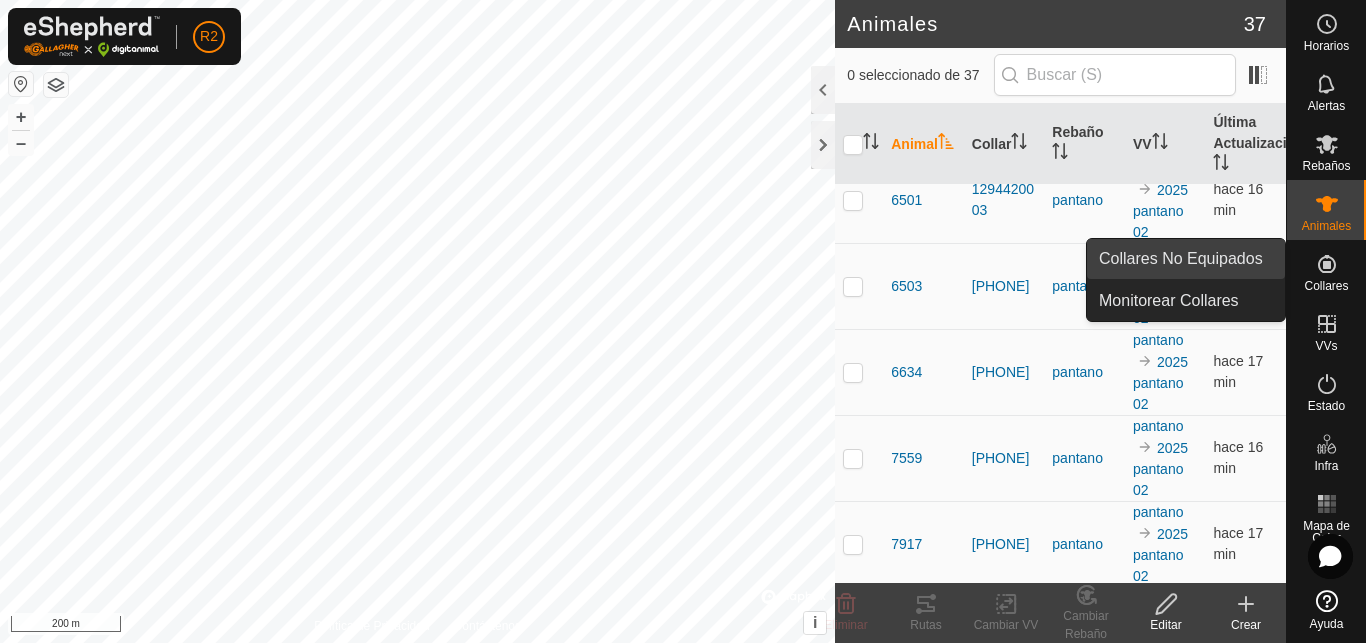 click on "Collares No Equipados" at bounding box center (1186, 259) 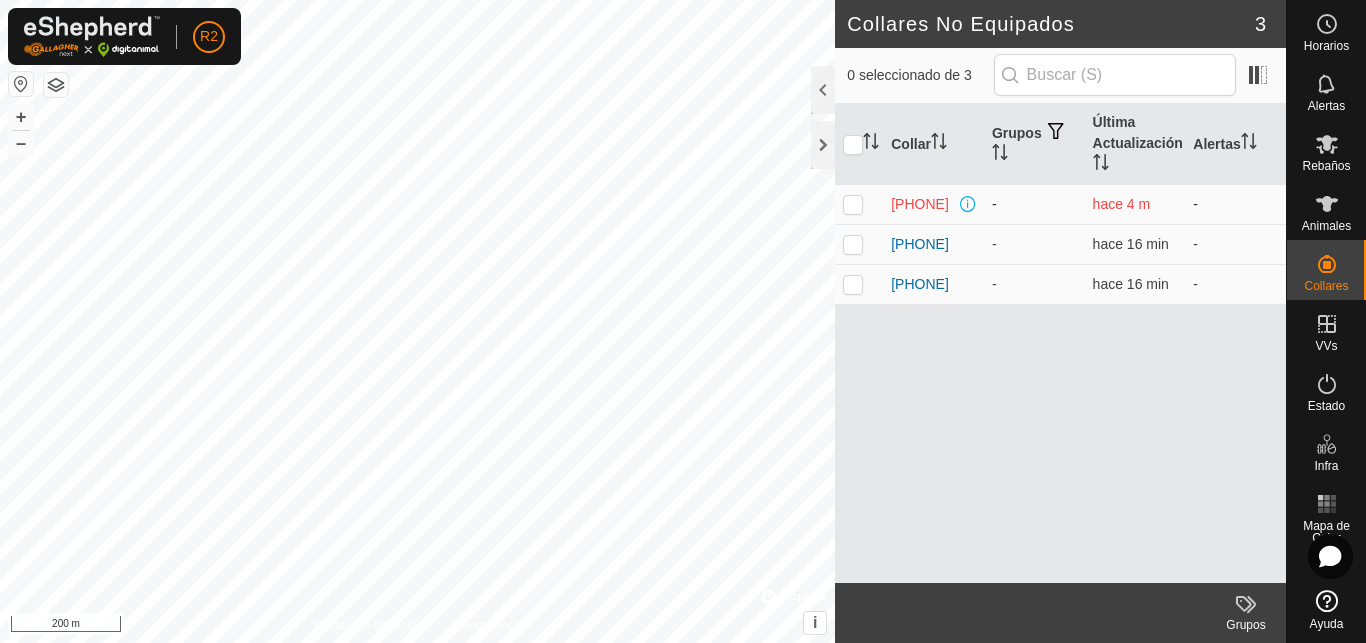 click at bounding box center [853, 204] 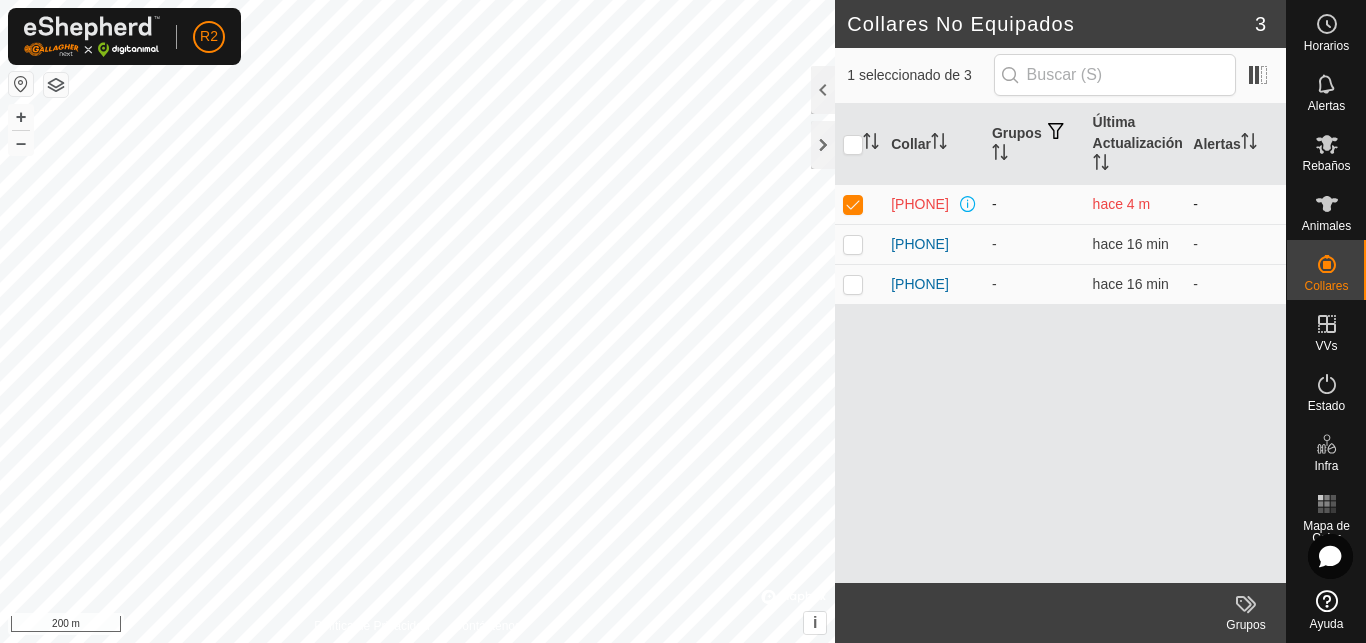click at bounding box center [853, 204] 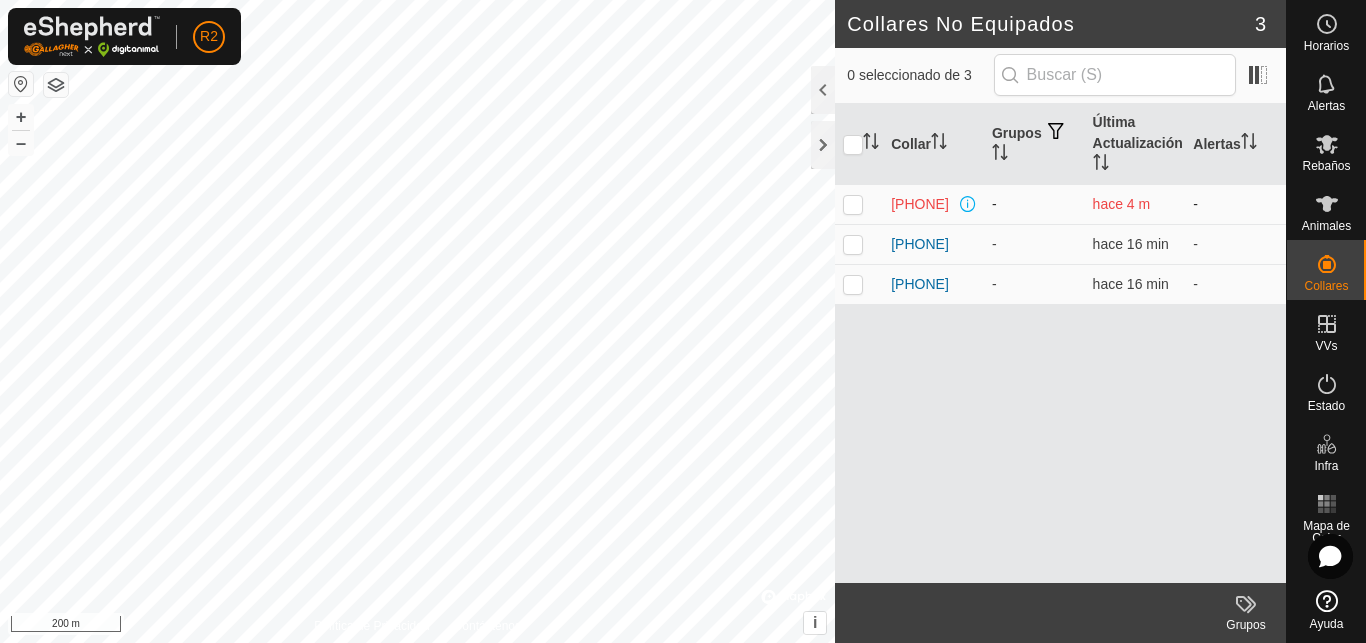click at bounding box center [853, 204] 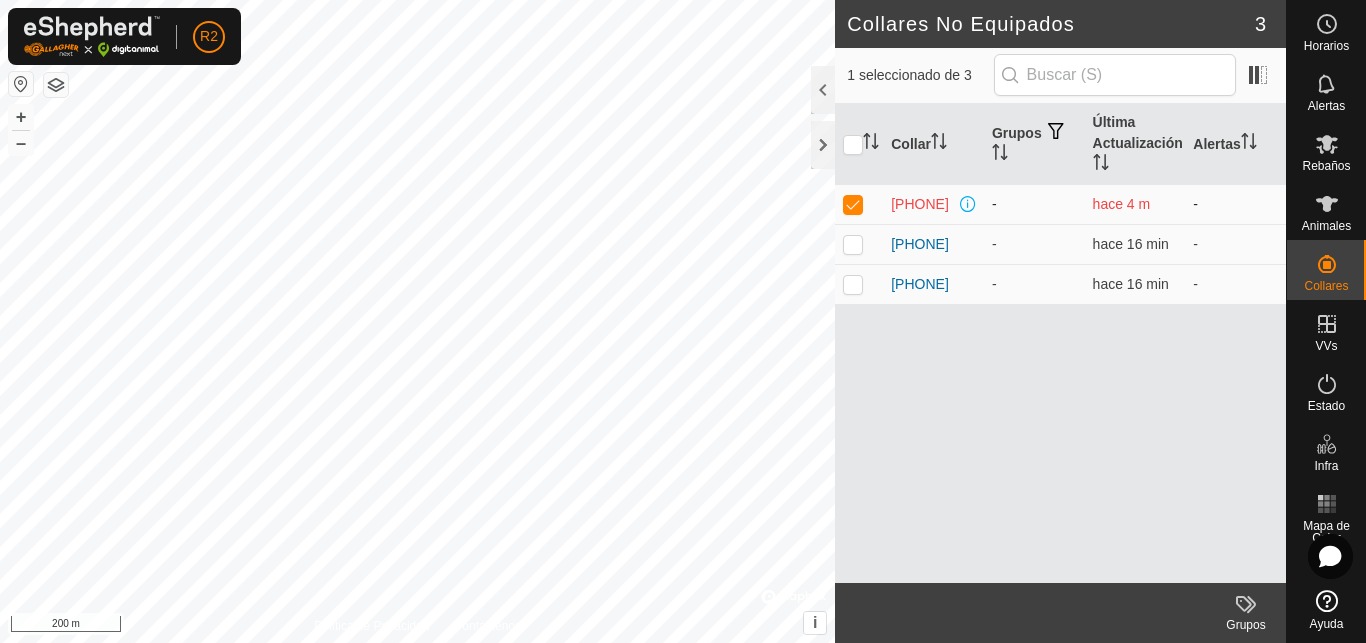 click at bounding box center (853, 204) 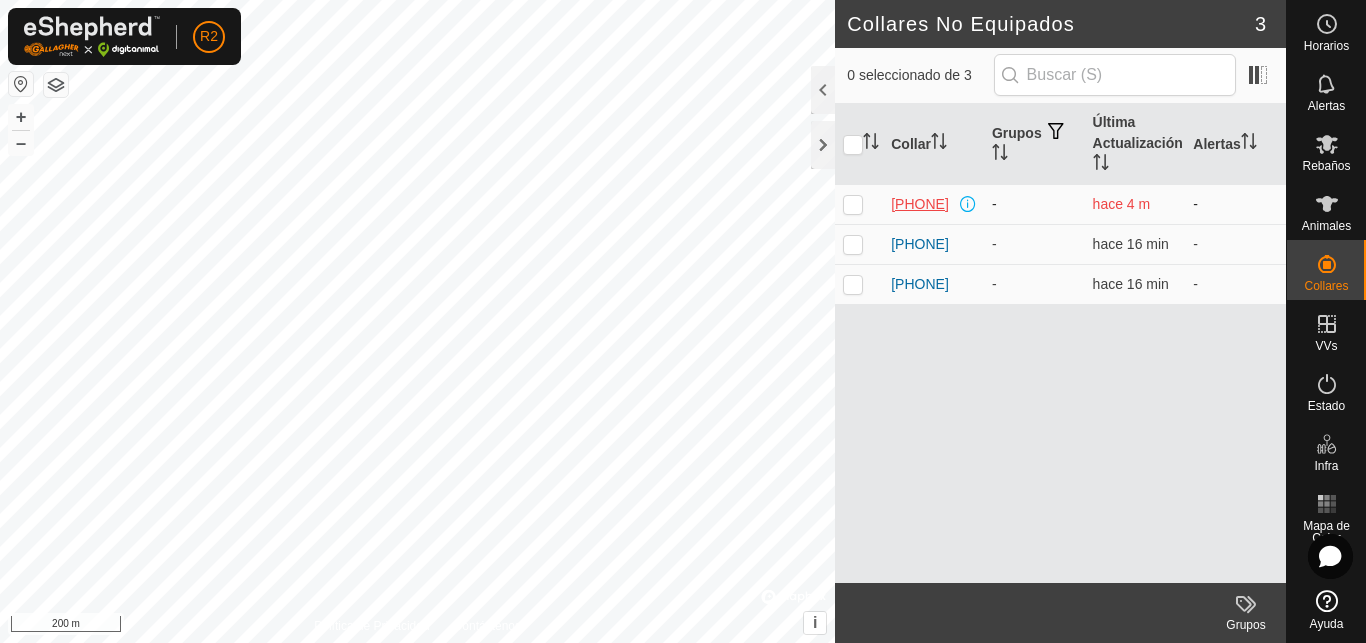 click on "[NUMBER]" at bounding box center [920, 204] 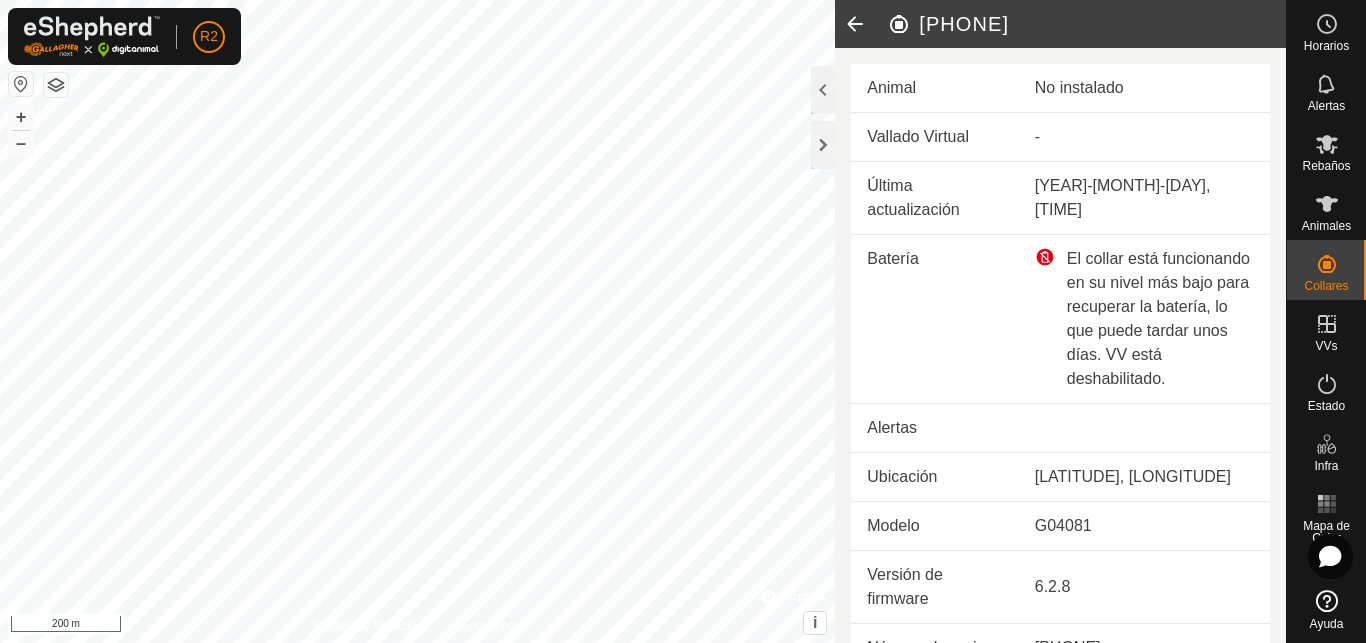 scroll, scrollTop: 30, scrollLeft: 0, axis: vertical 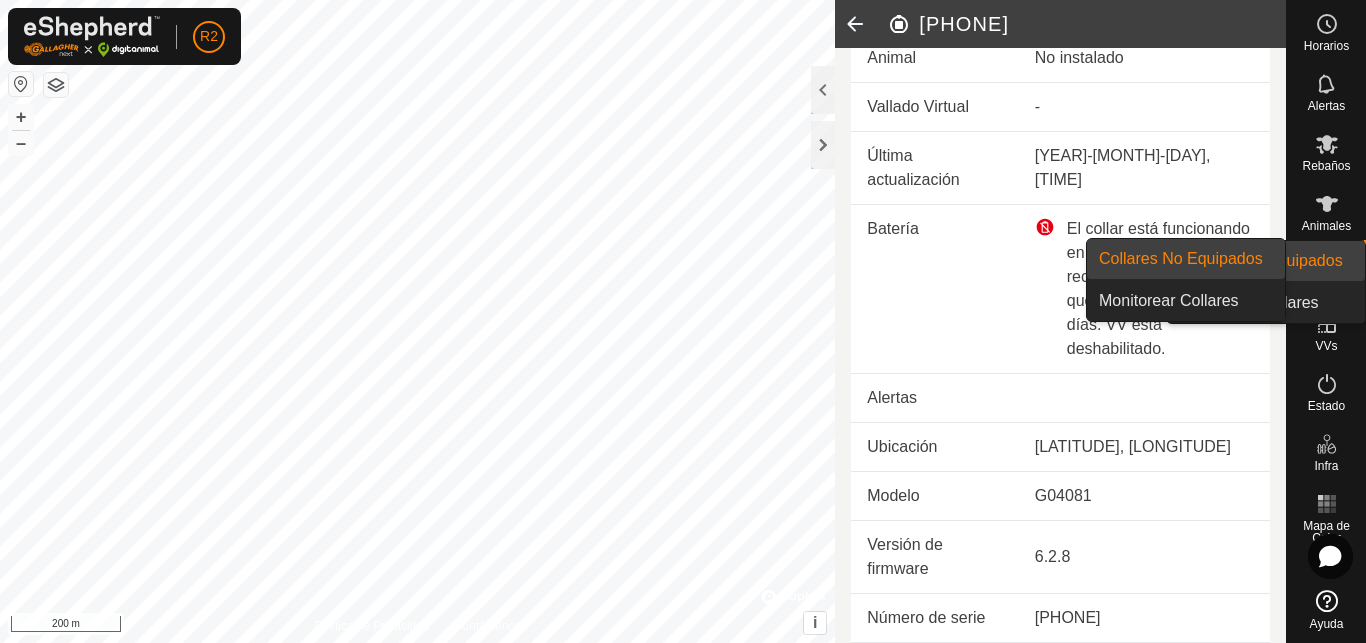 click on "Collares No Equipados" at bounding box center [1261, 261] 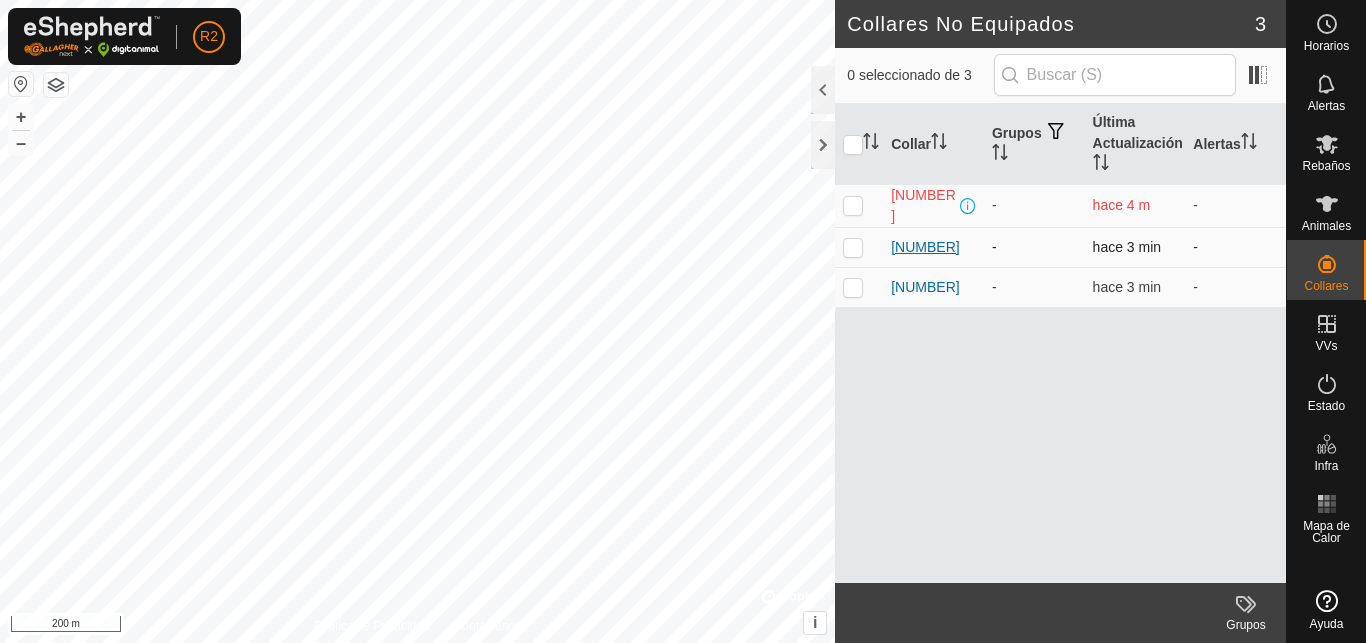scroll, scrollTop: 0, scrollLeft: 0, axis: both 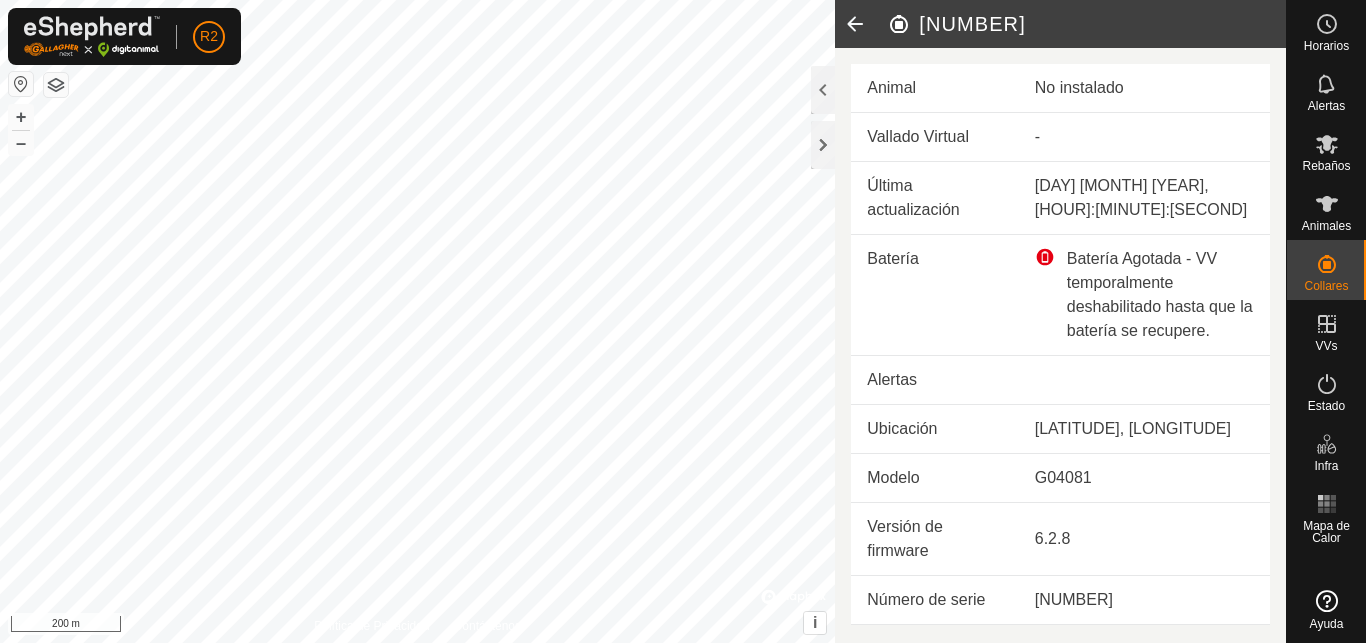 click 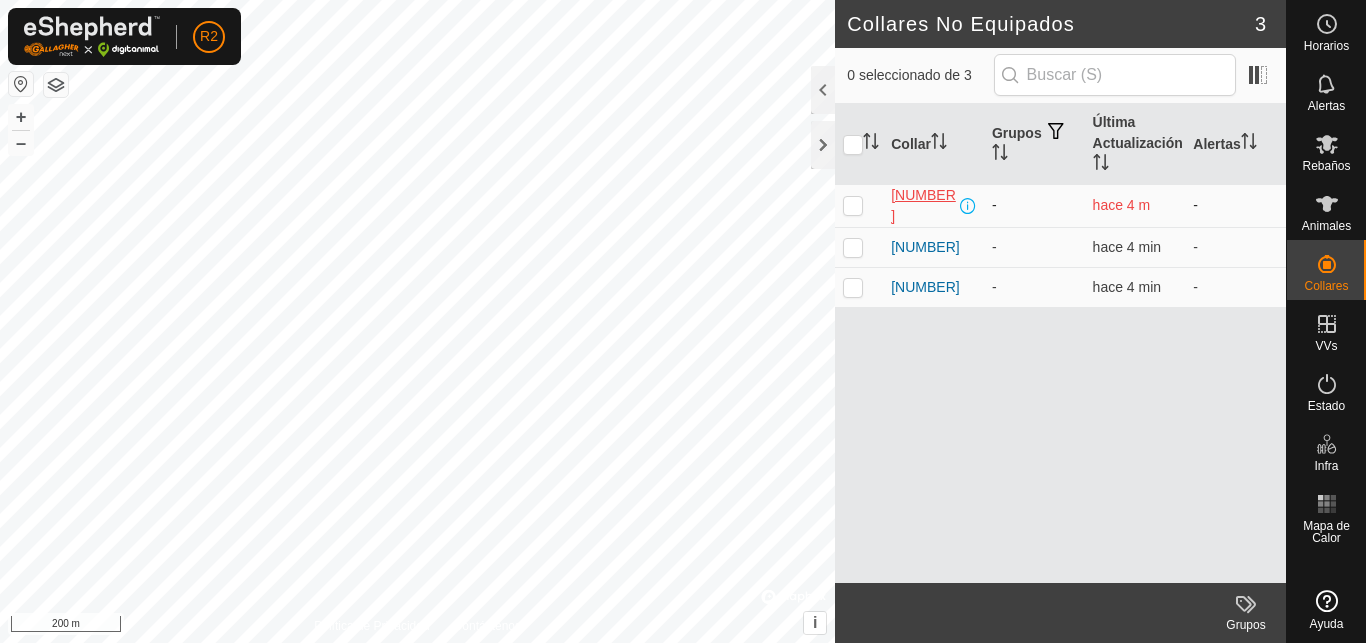 click on "[NUMBER]" at bounding box center (923, 206) 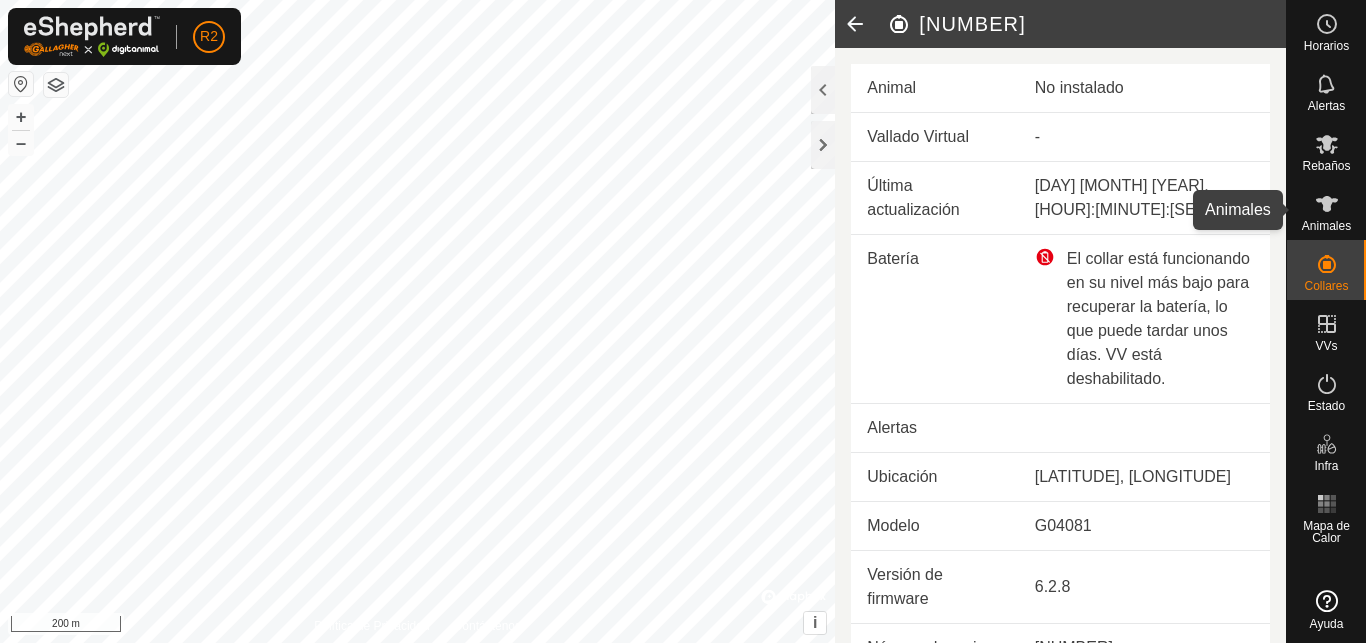 click 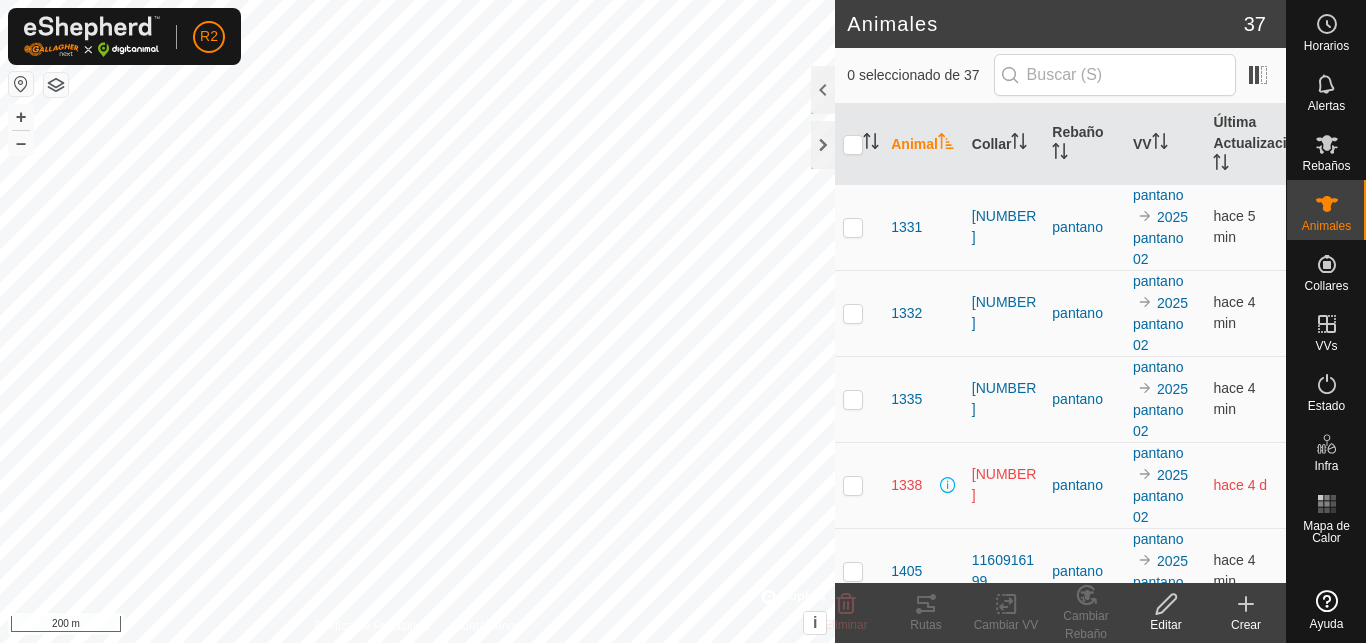 click on "[NUMBER]" at bounding box center (1004, 227) 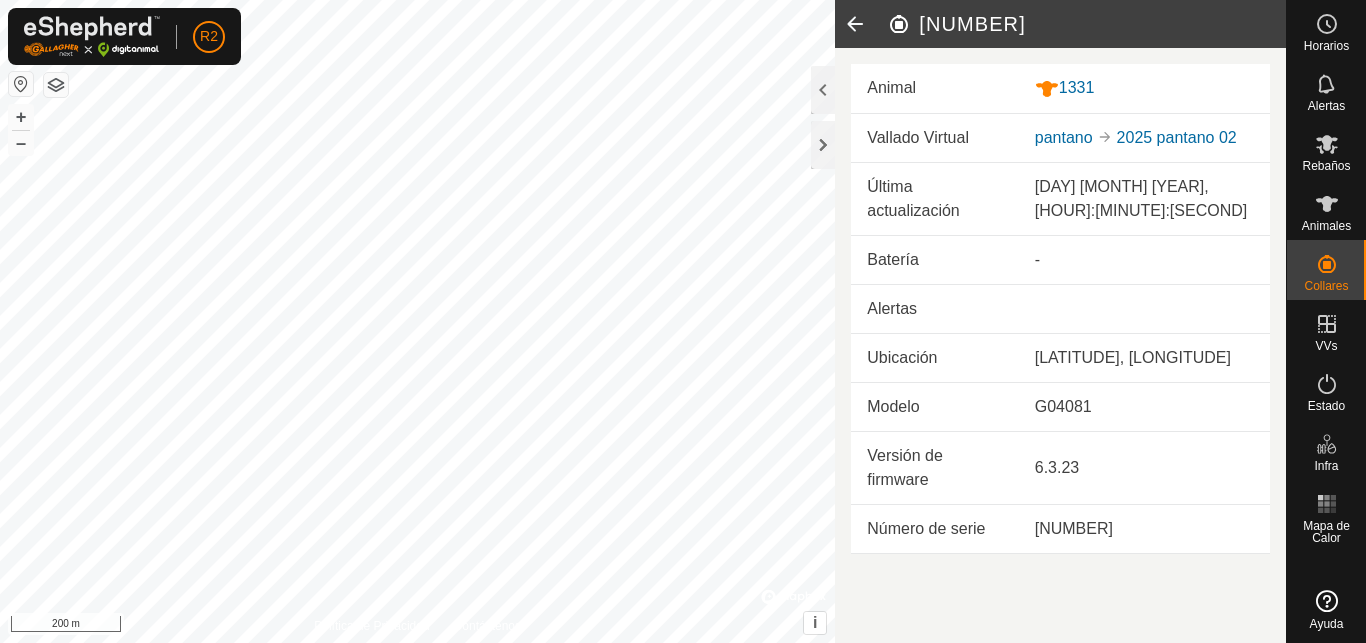 click 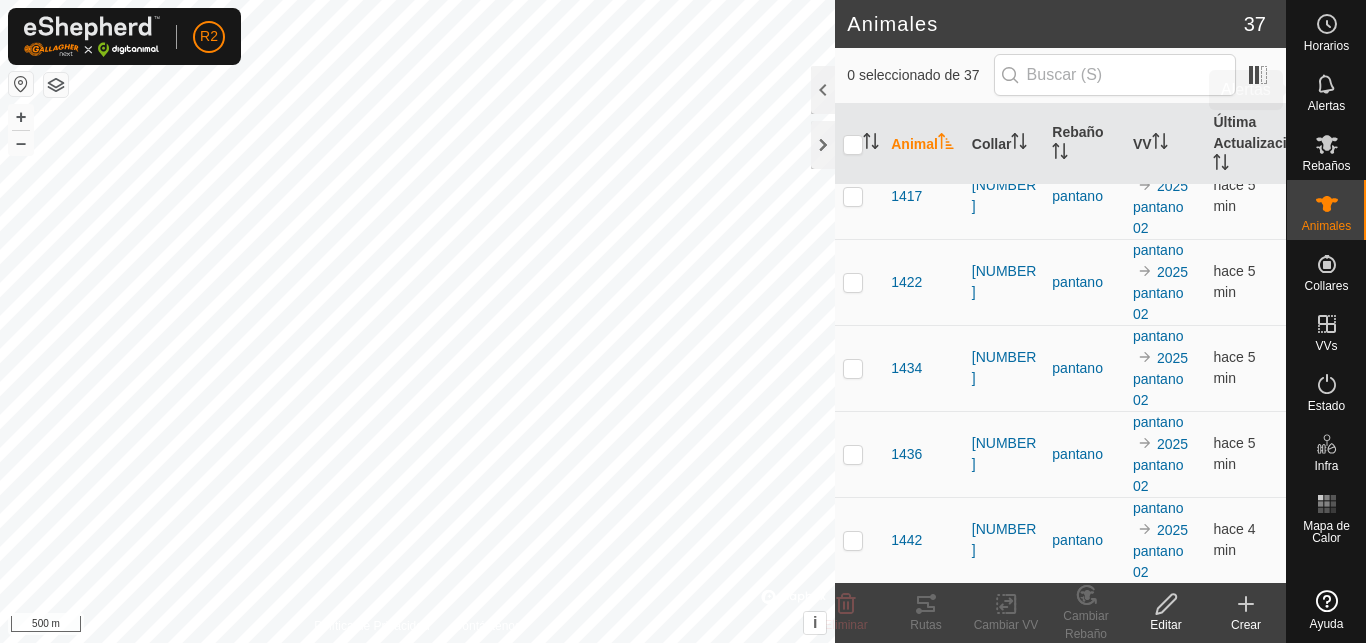 scroll, scrollTop: 663, scrollLeft: 0, axis: vertical 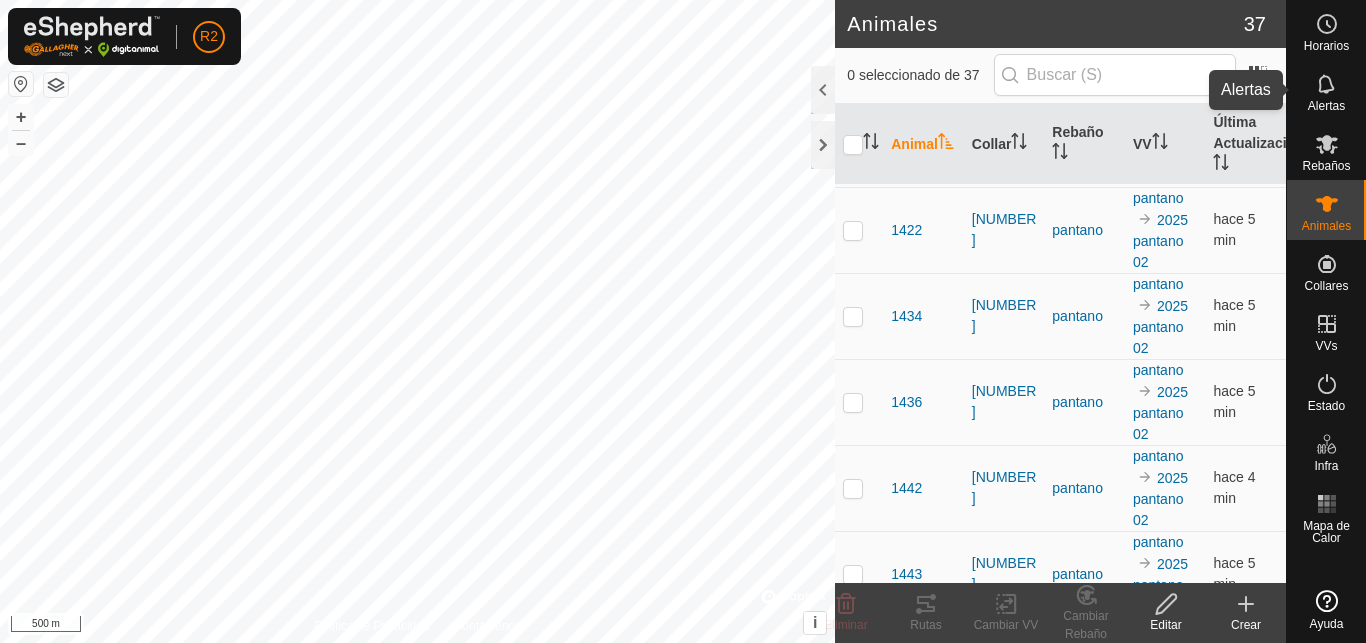 click on "Alertas" at bounding box center [1326, 90] 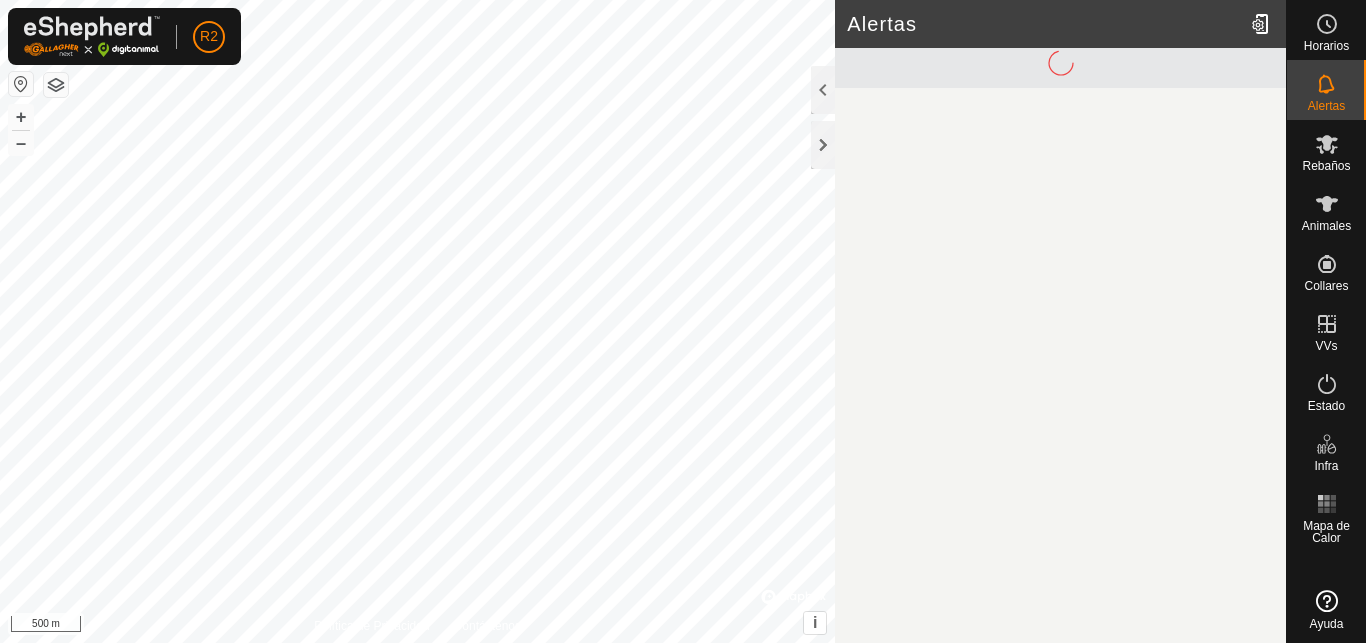 click on "Alertas" at bounding box center (1326, 90) 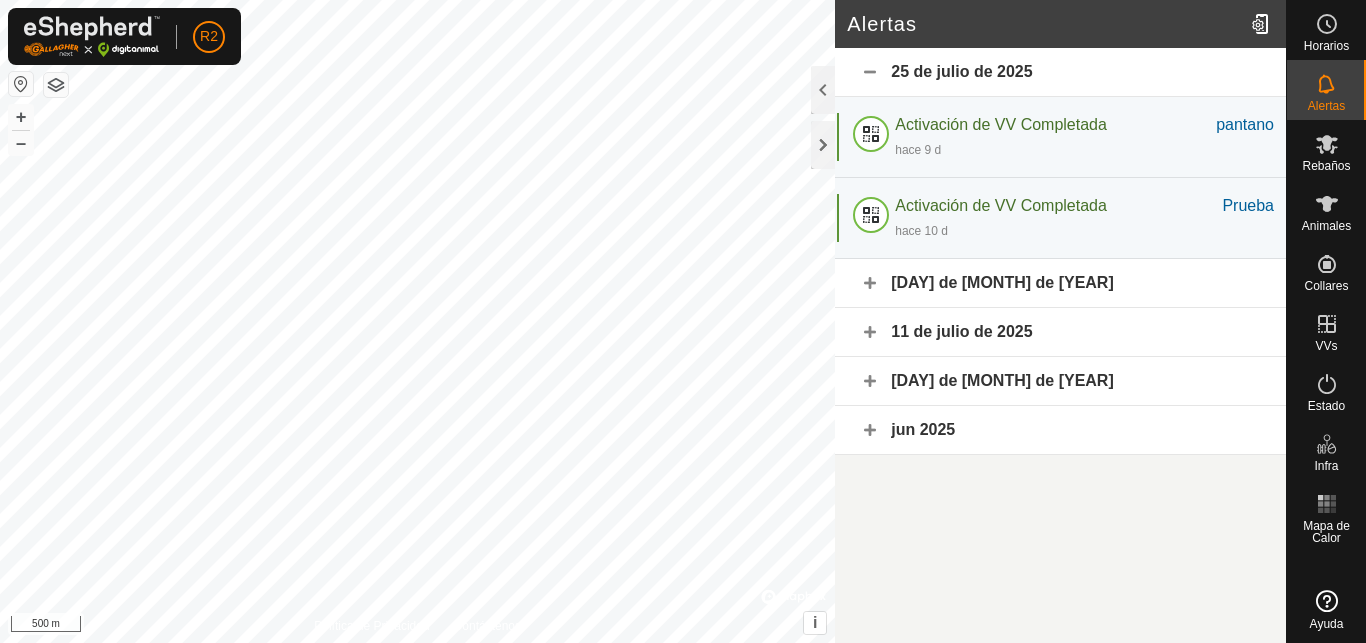 click on "Alertas" at bounding box center (1326, 90) 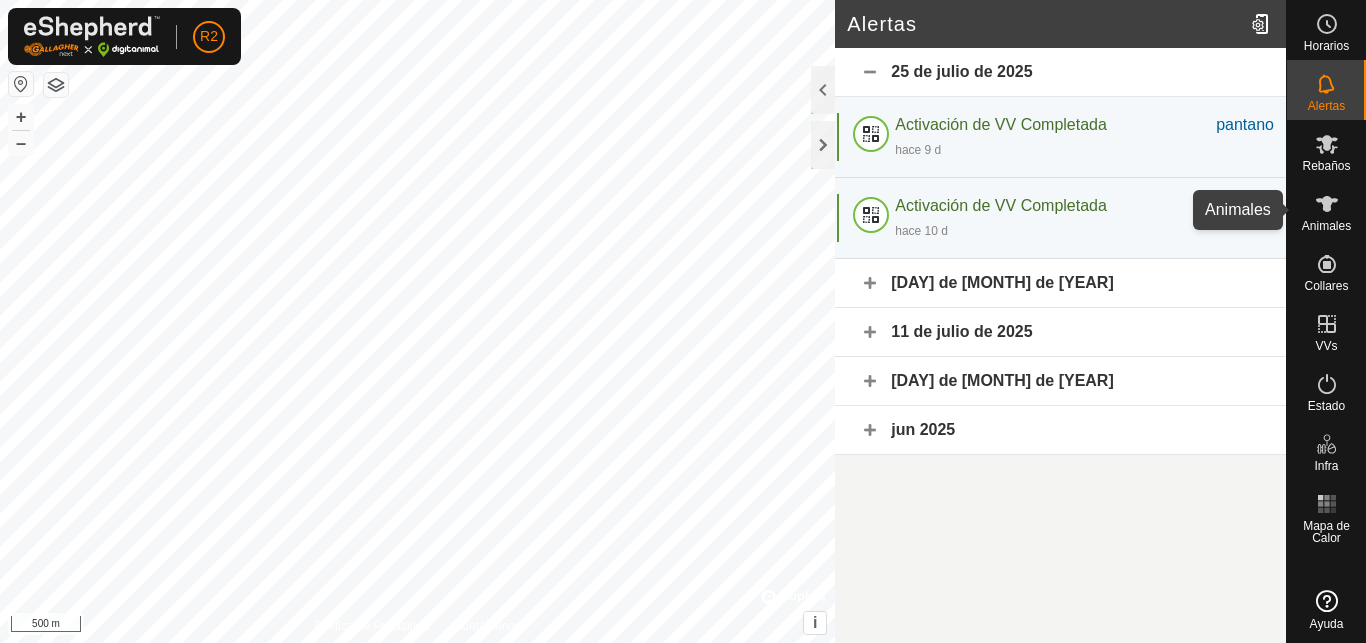 click at bounding box center (1327, 204) 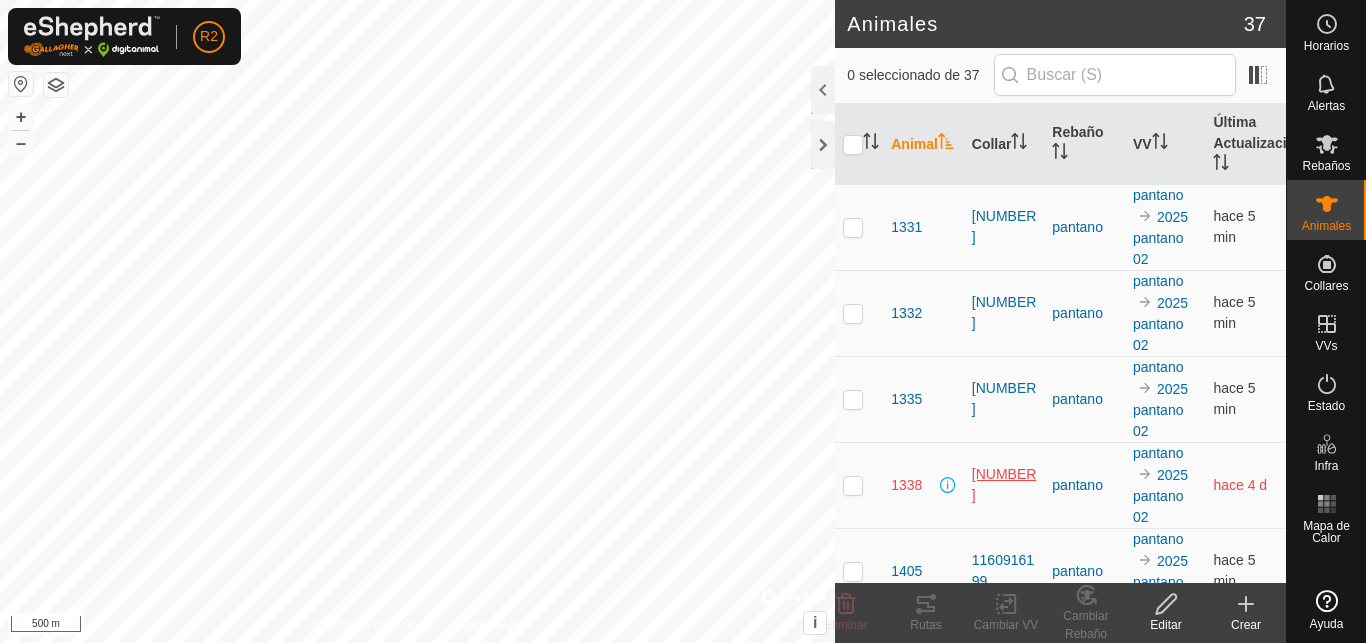 click on "[NUMBER]" at bounding box center [1004, 485] 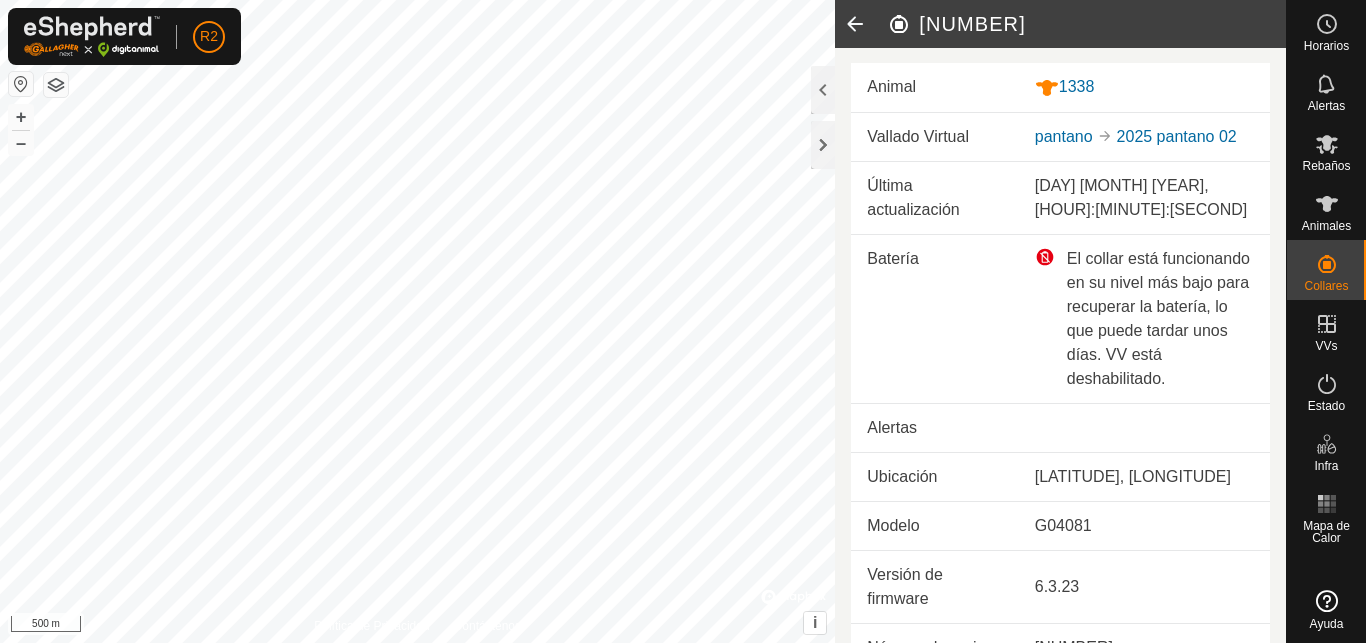 scroll, scrollTop: 0, scrollLeft: 0, axis: both 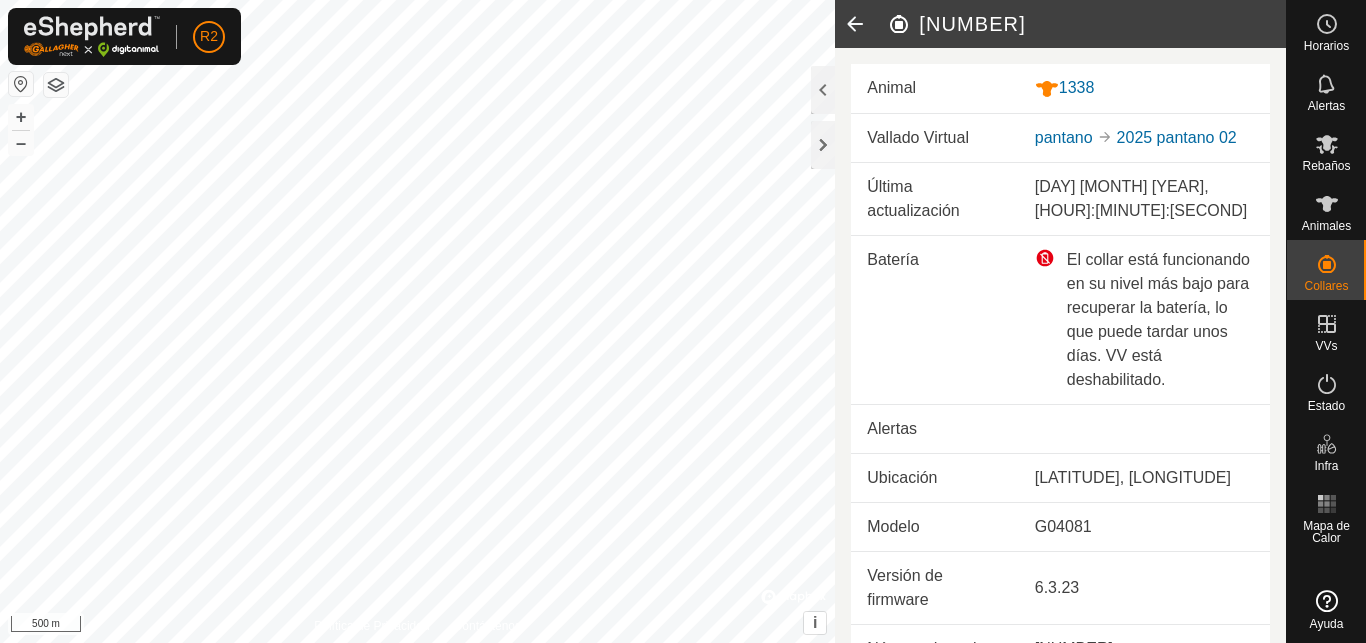 click 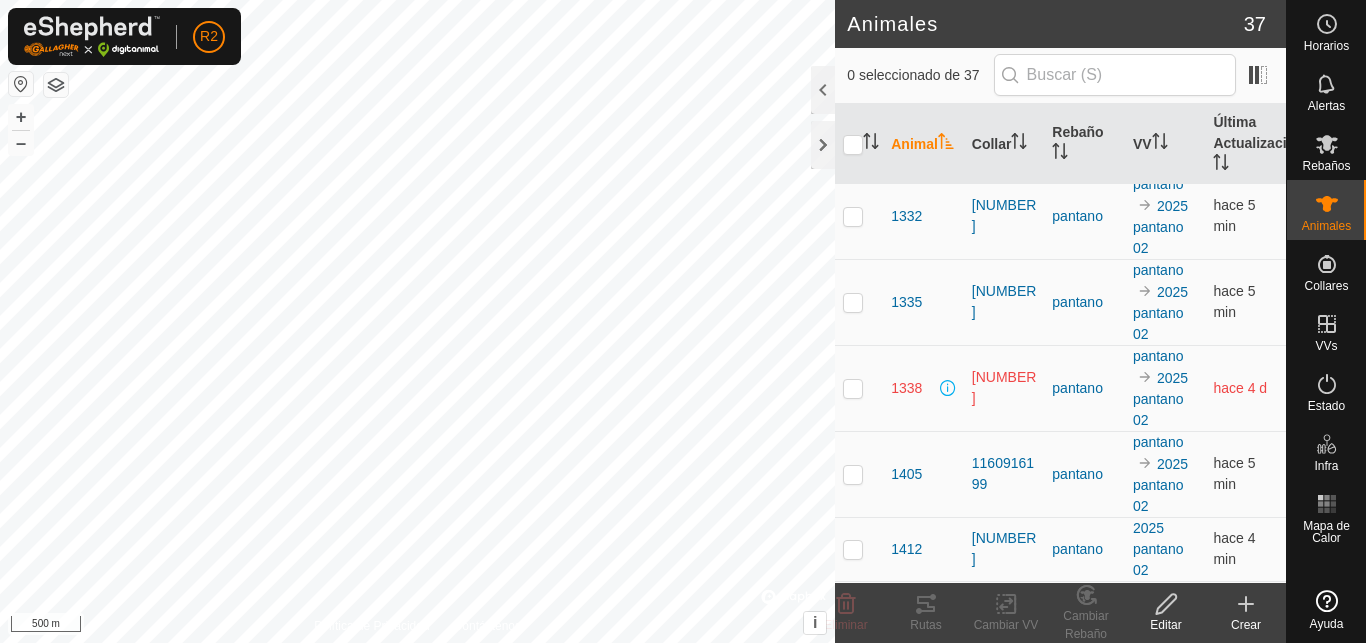 scroll, scrollTop: 83, scrollLeft: 0, axis: vertical 